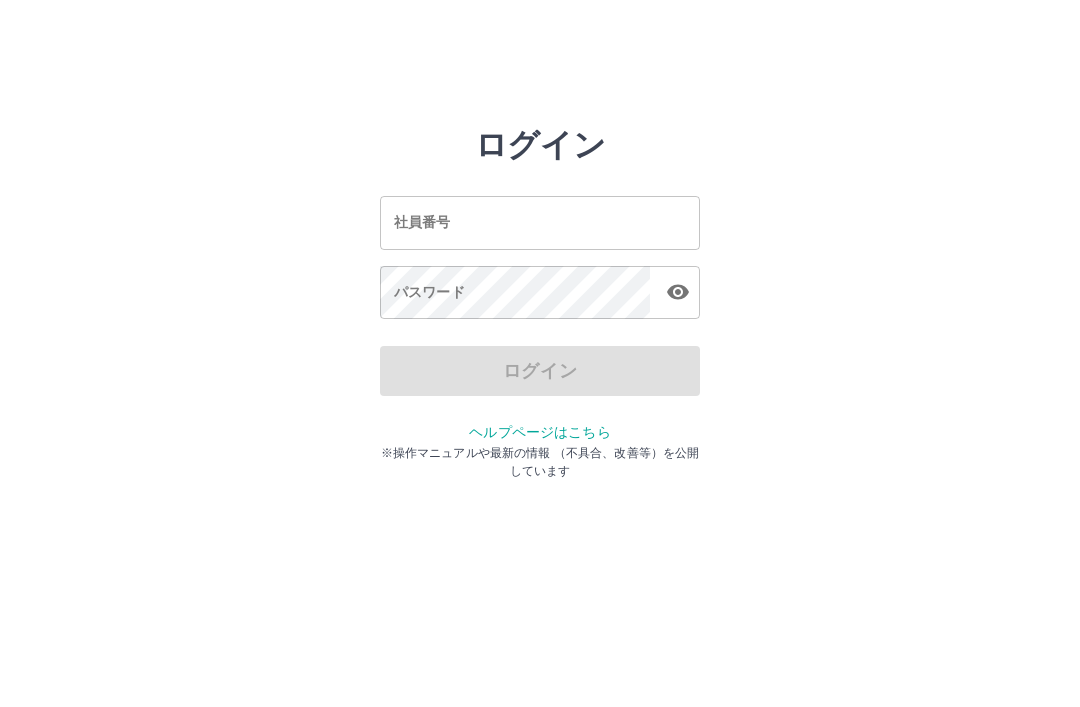 scroll, scrollTop: 0, scrollLeft: 0, axis: both 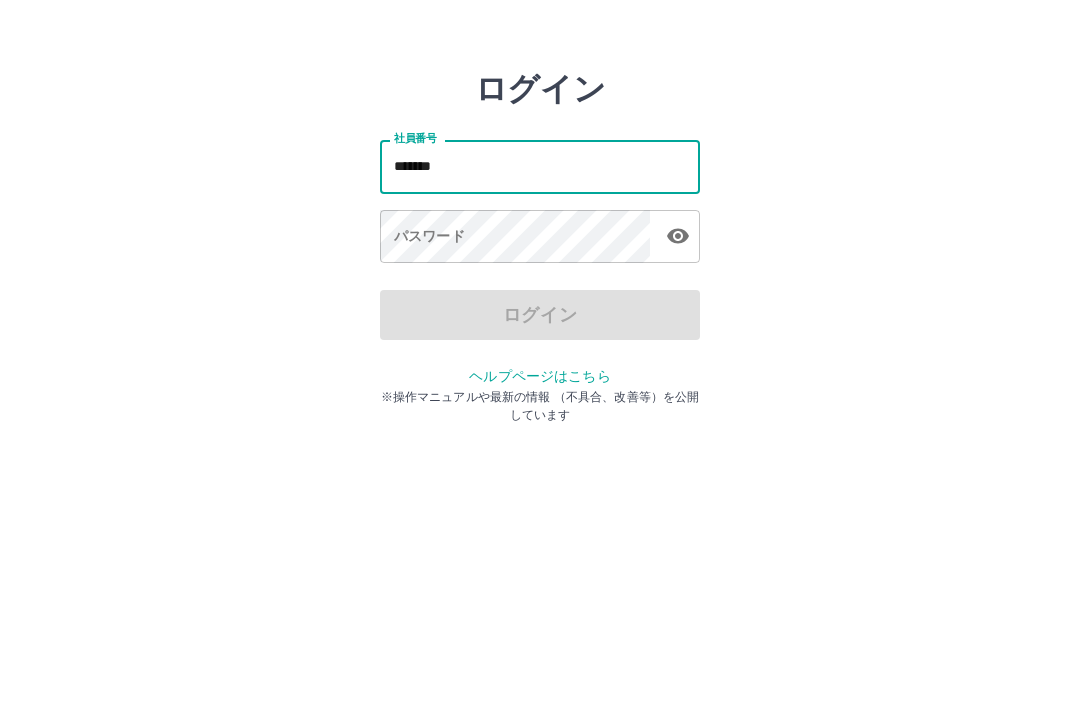 type on "*******" 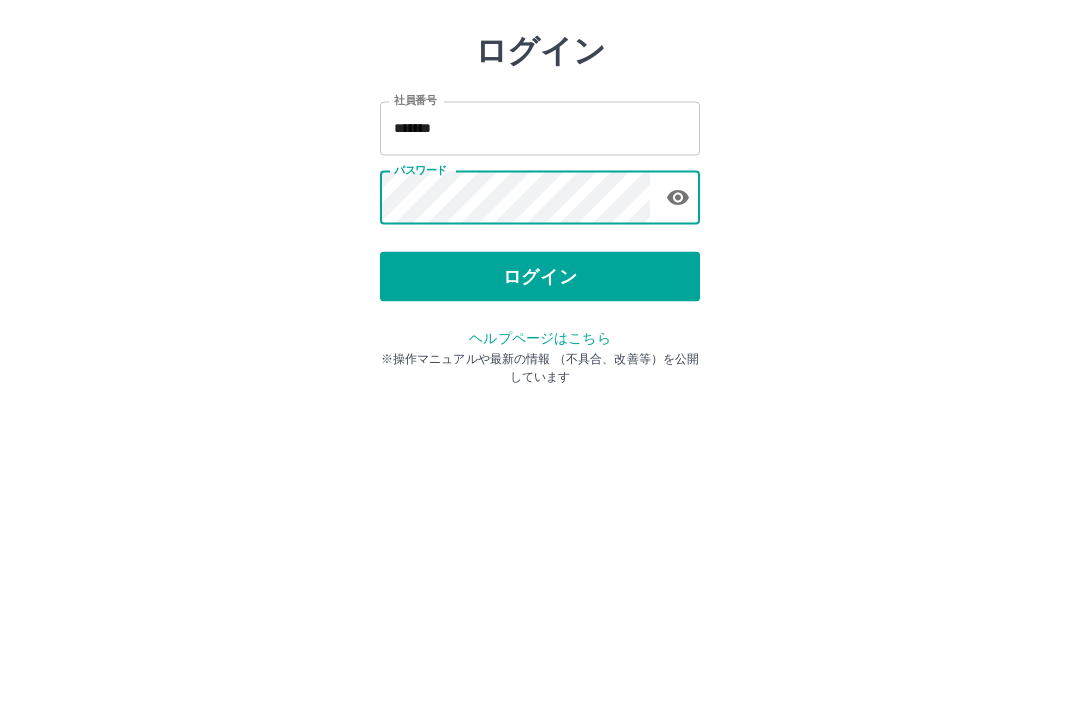 click on "ログイン" at bounding box center (540, 371) 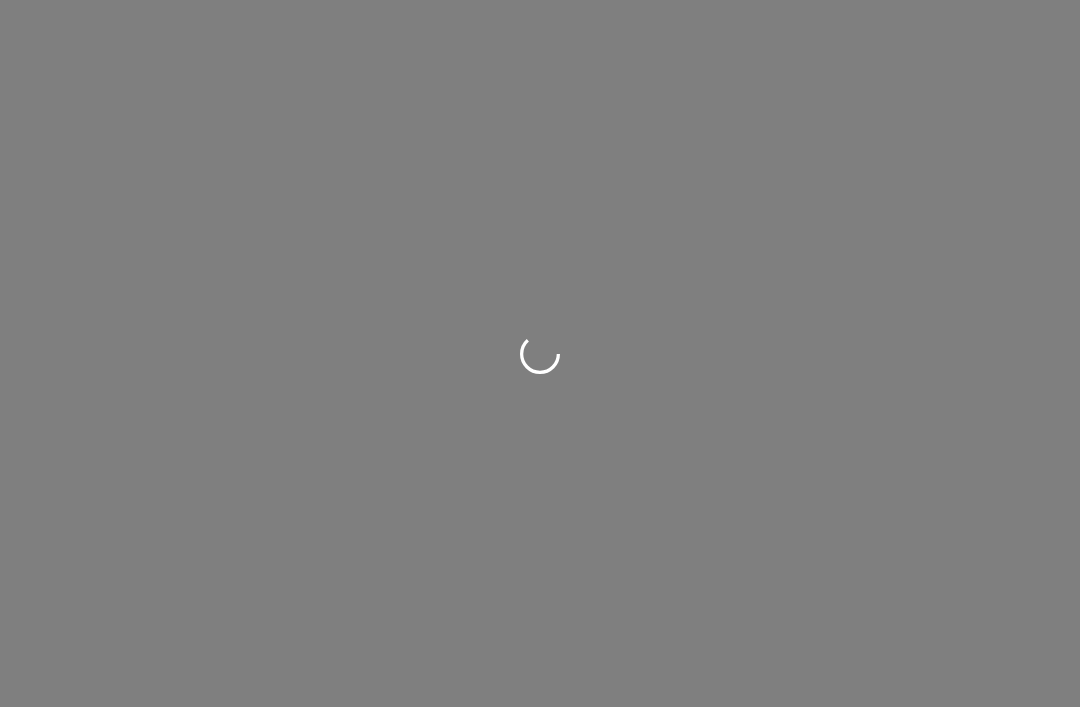 scroll, scrollTop: 0, scrollLeft: 0, axis: both 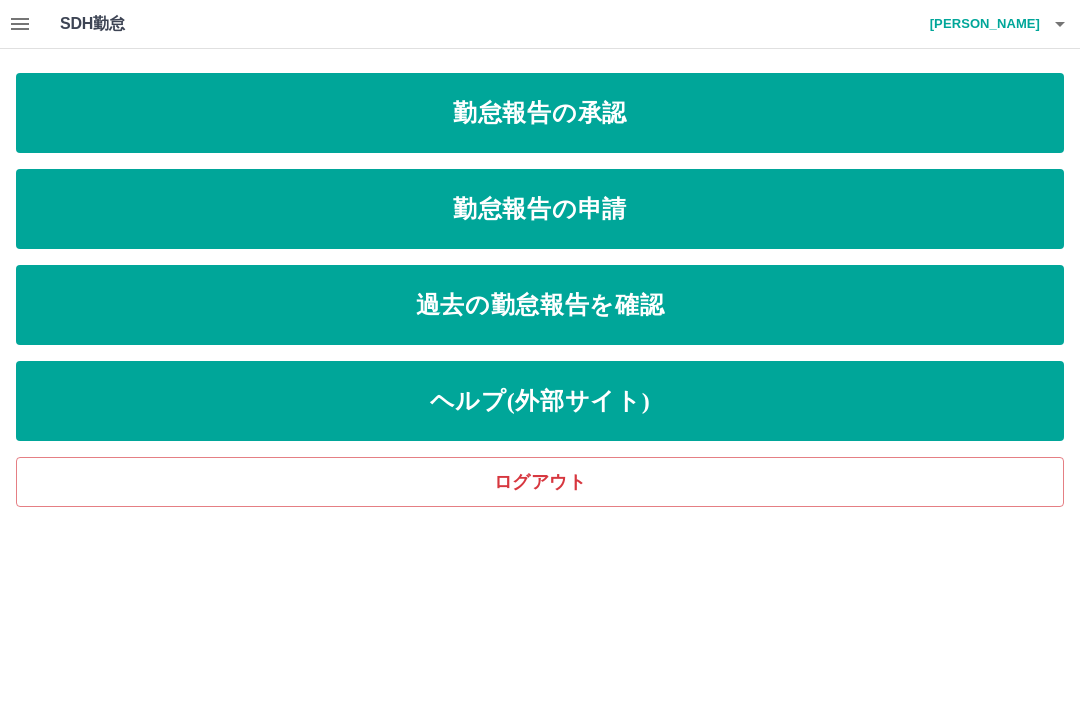 click on "勤怠報告の申請" at bounding box center (540, 209) 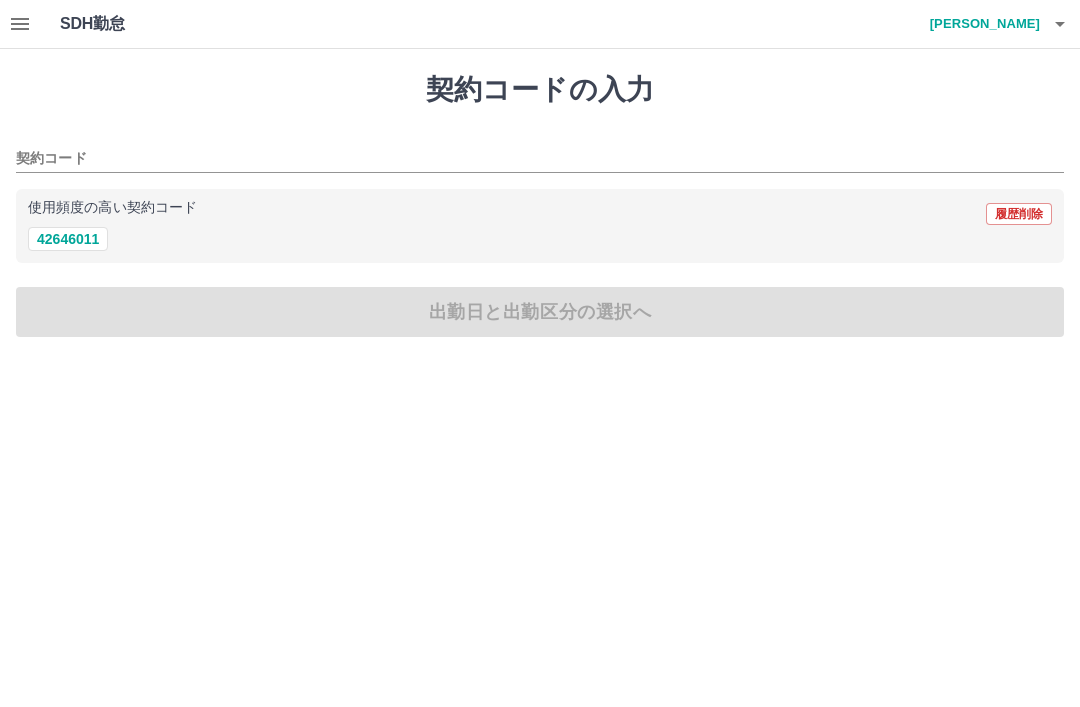 click on "42646011" at bounding box center (68, 239) 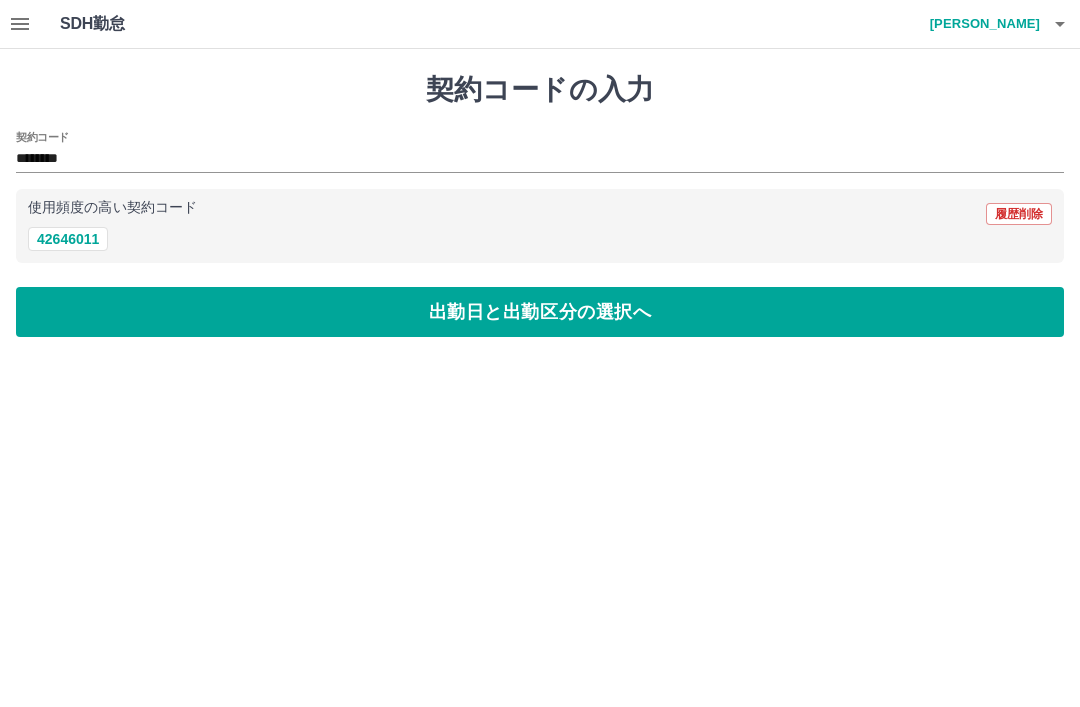 click on "出勤日と出勤区分の選択へ" at bounding box center (540, 312) 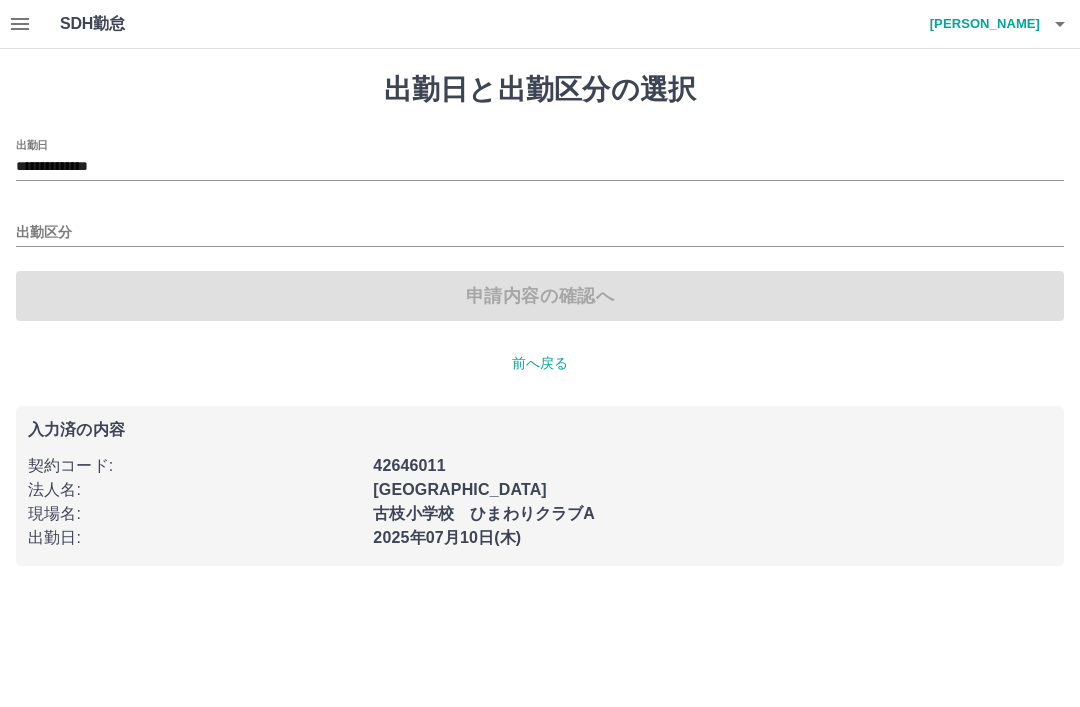 click on "**********" at bounding box center (540, 167) 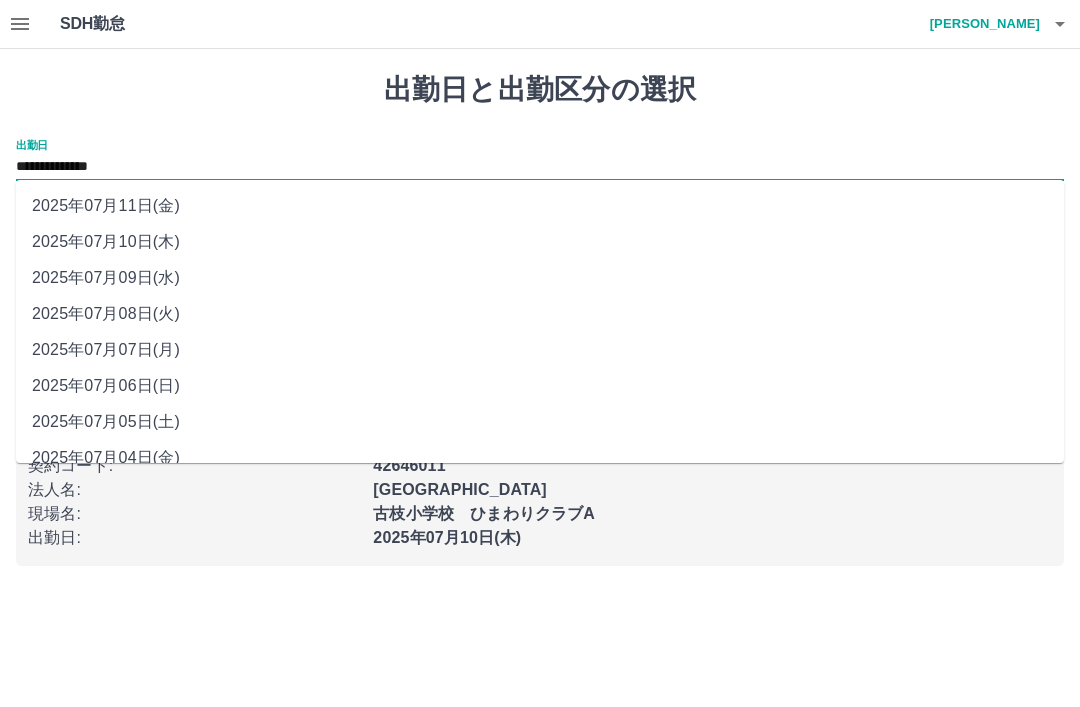 click on "2025年07月09日(水)" at bounding box center [540, 278] 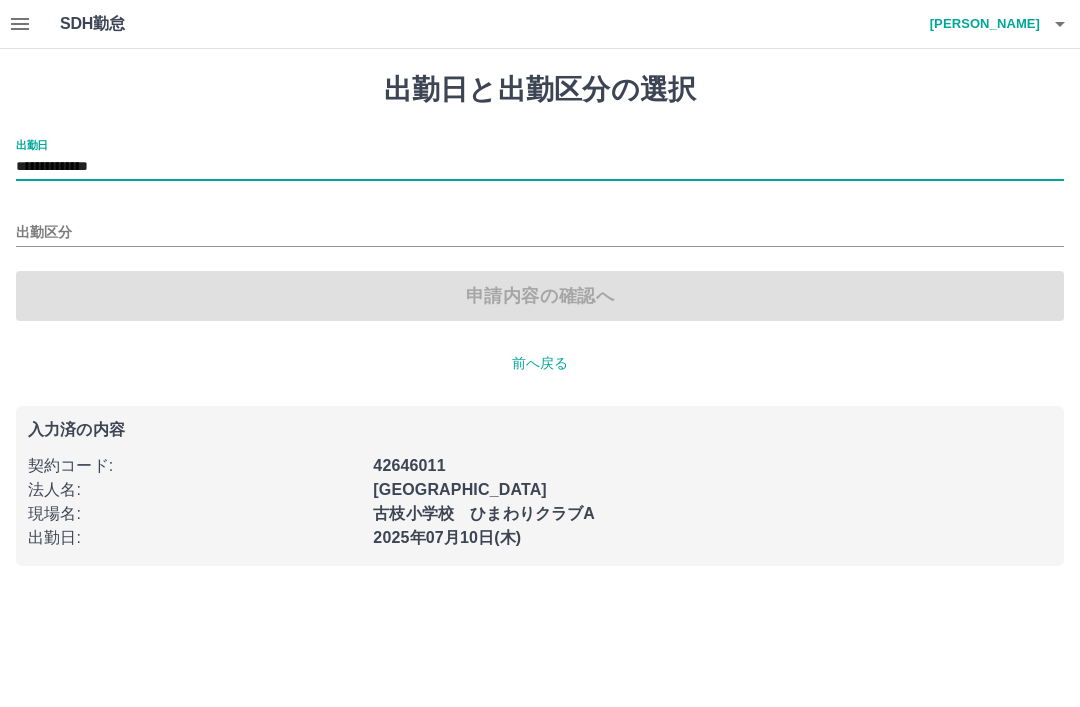 click on "出勤区分" at bounding box center (540, 233) 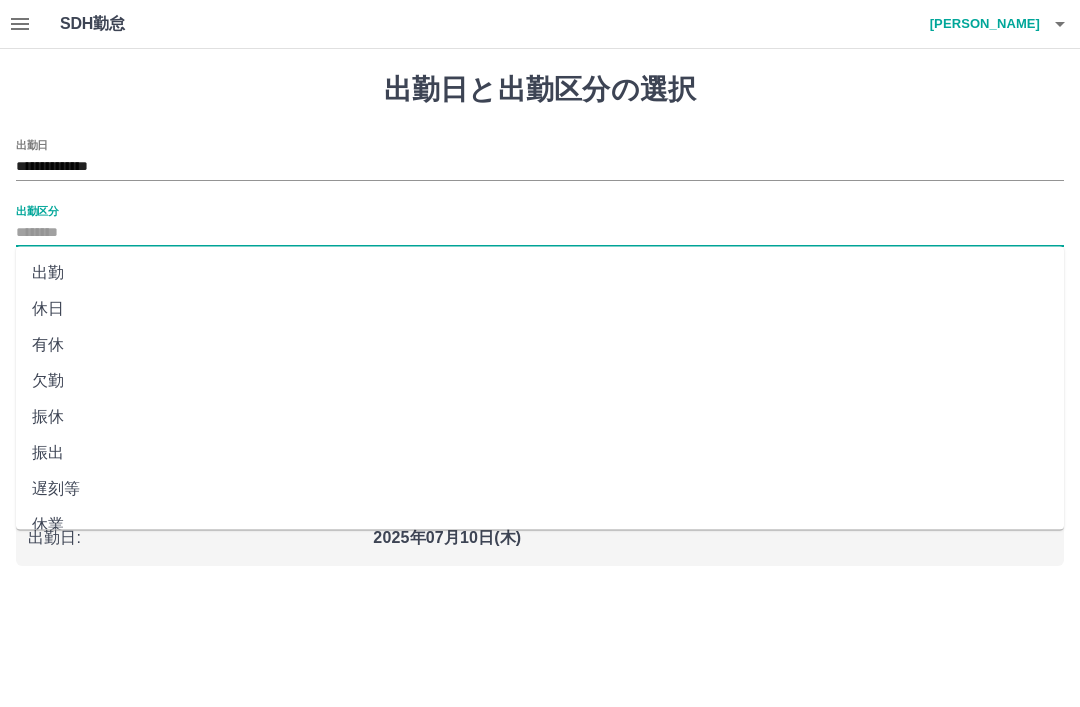 click on "出勤" at bounding box center [540, 273] 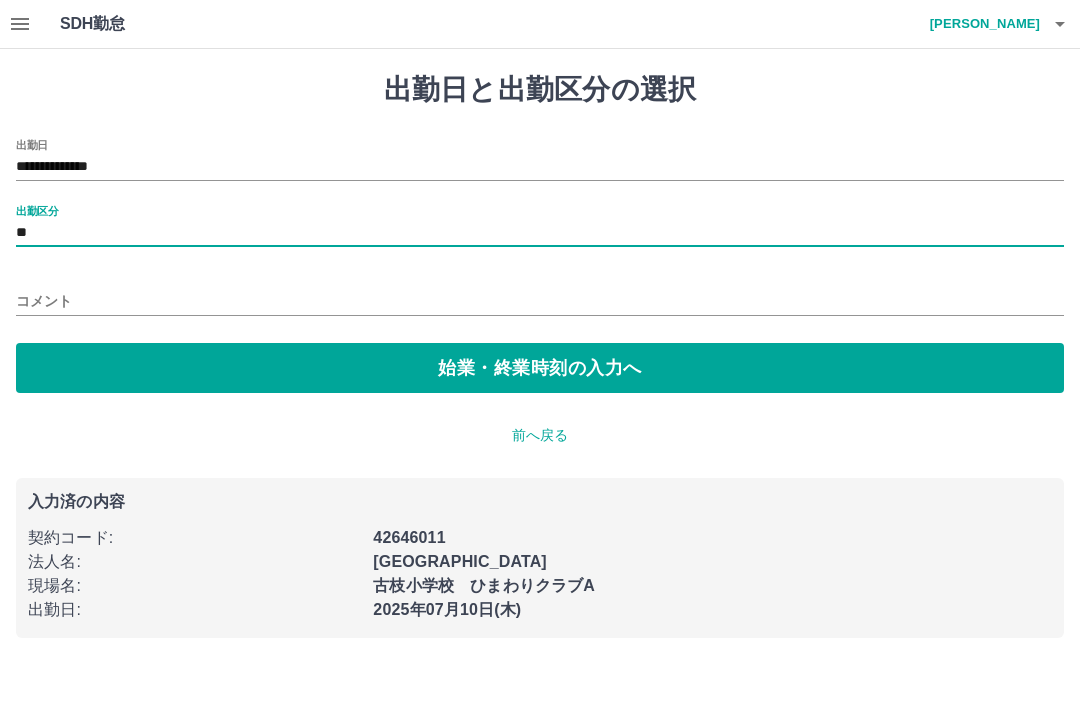 click on "コメント" at bounding box center [540, 301] 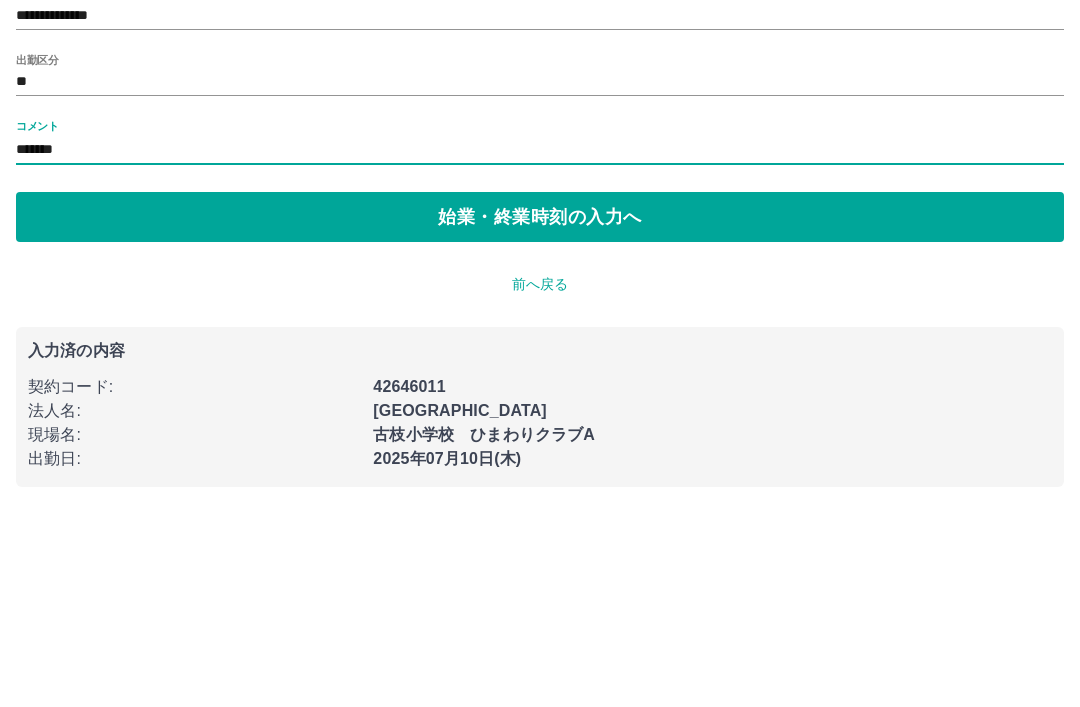 type on "*******" 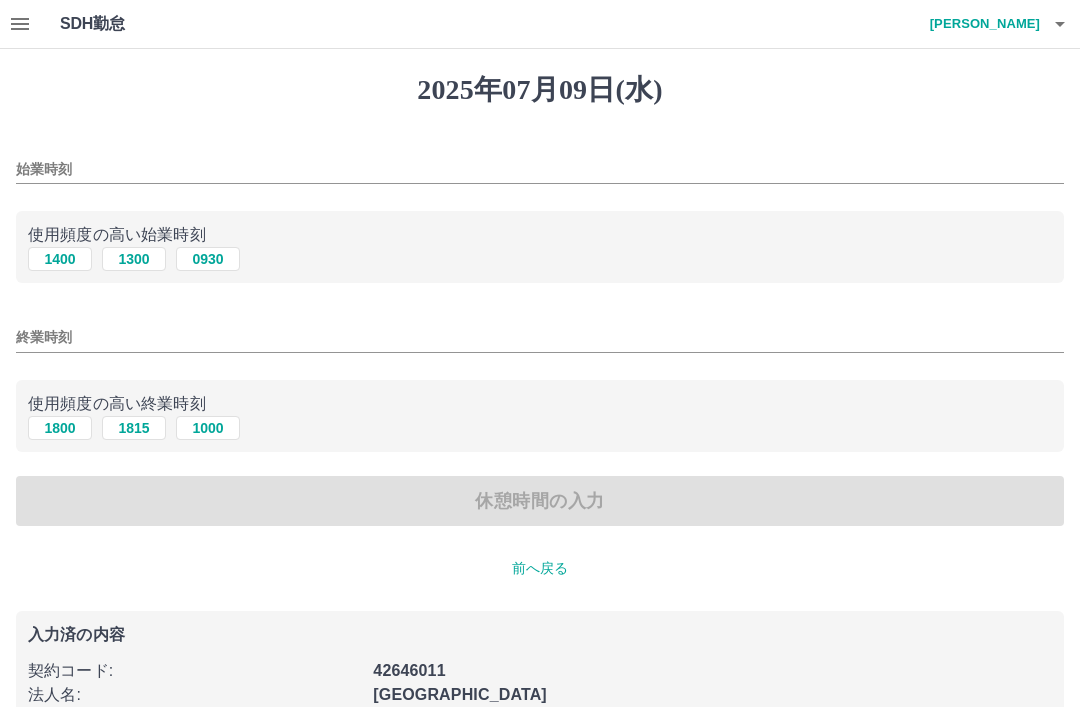 click on "始業時刻" at bounding box center [540, 169] 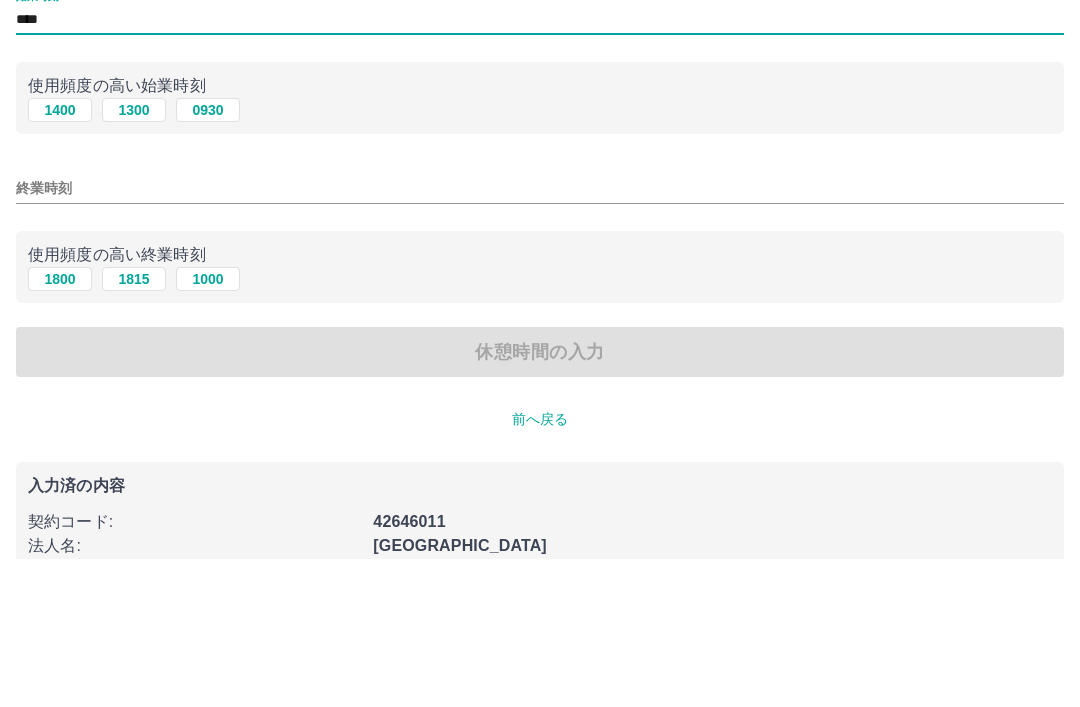 type on "****" 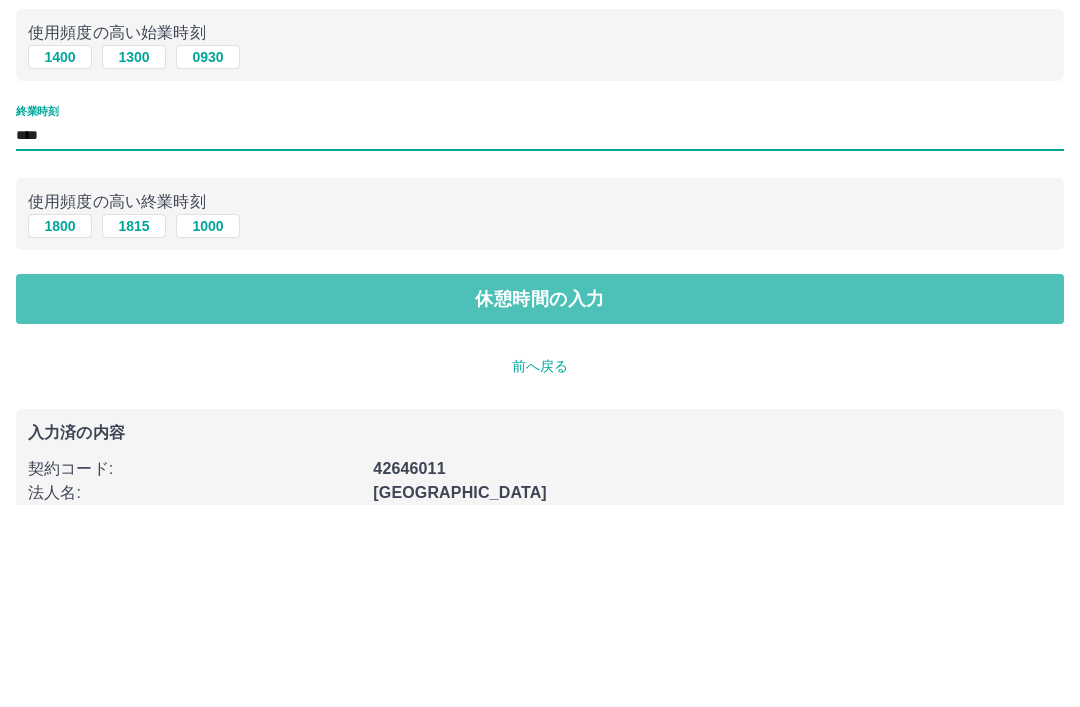 type on "****" 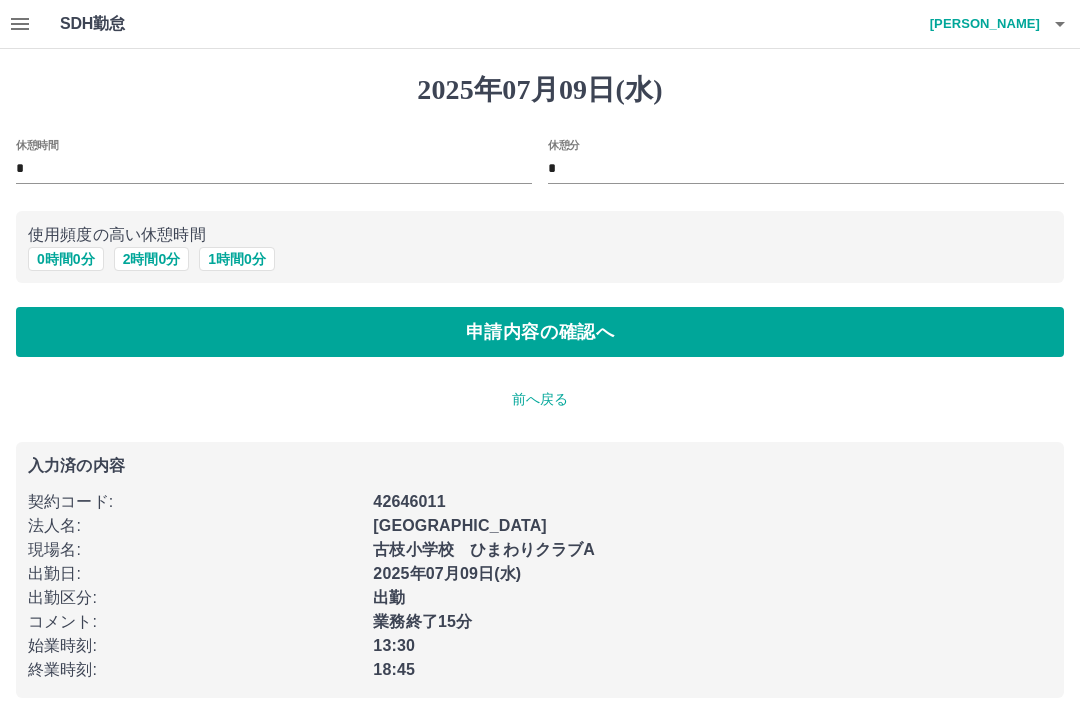 click on "申請内容の確認へ" at bounding box center (540, 332) 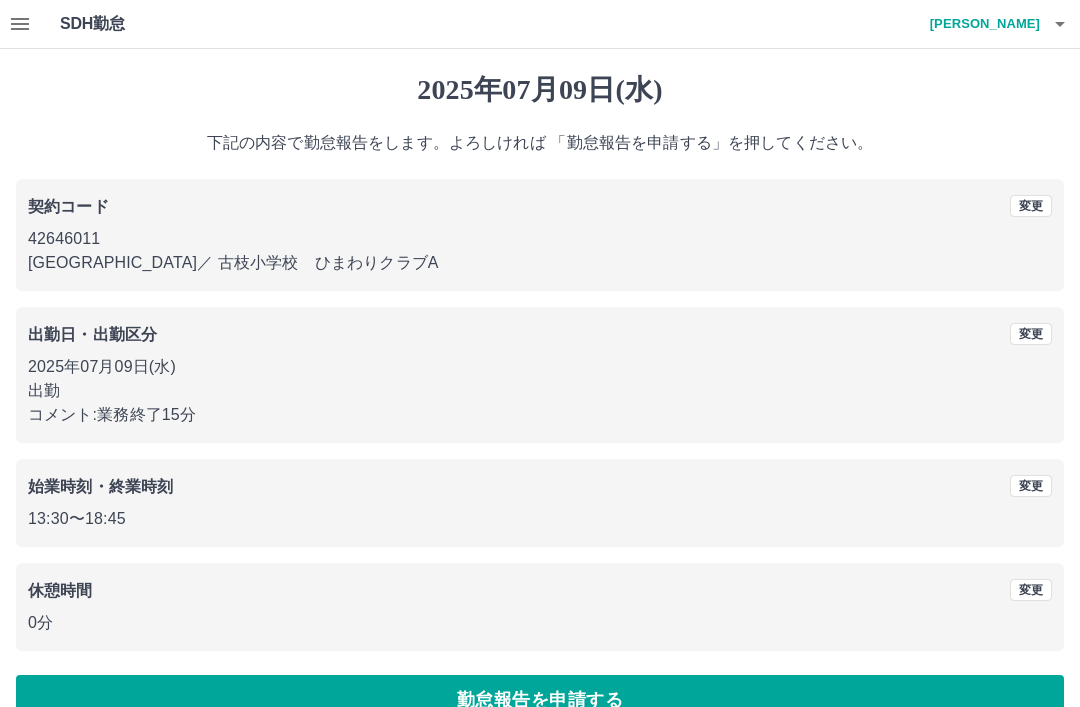 click on "勤怠報告を申請する" at bounding box center (540, 700) 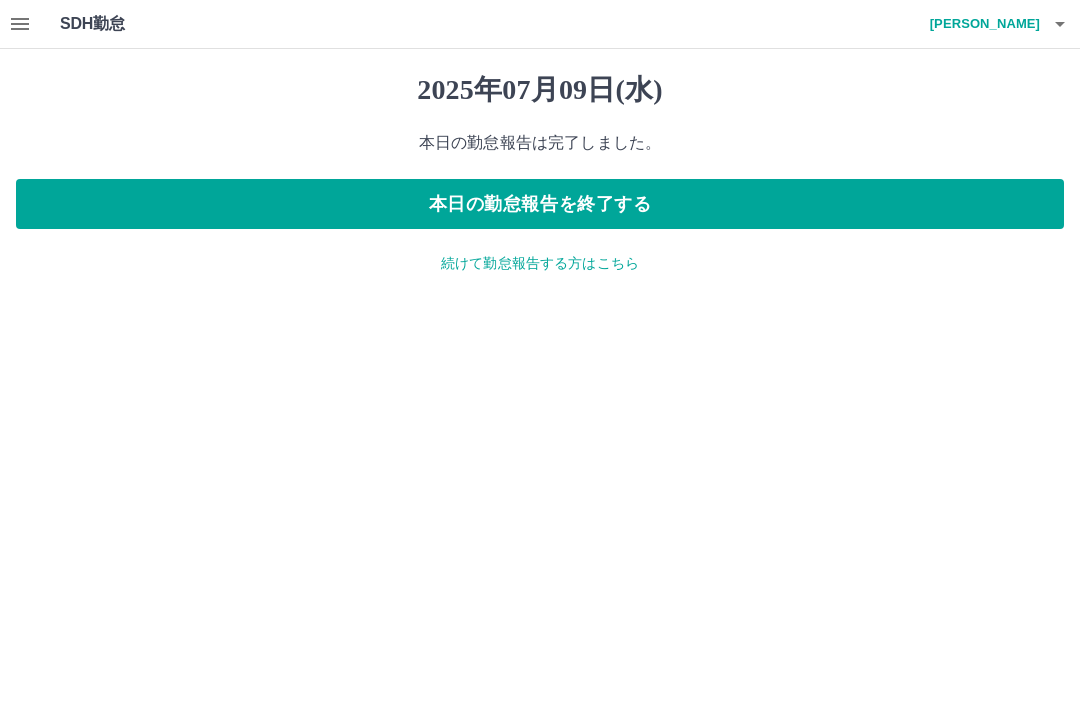 click on "本日の勤怠報告を終了する" at bounding box center (540, 204) 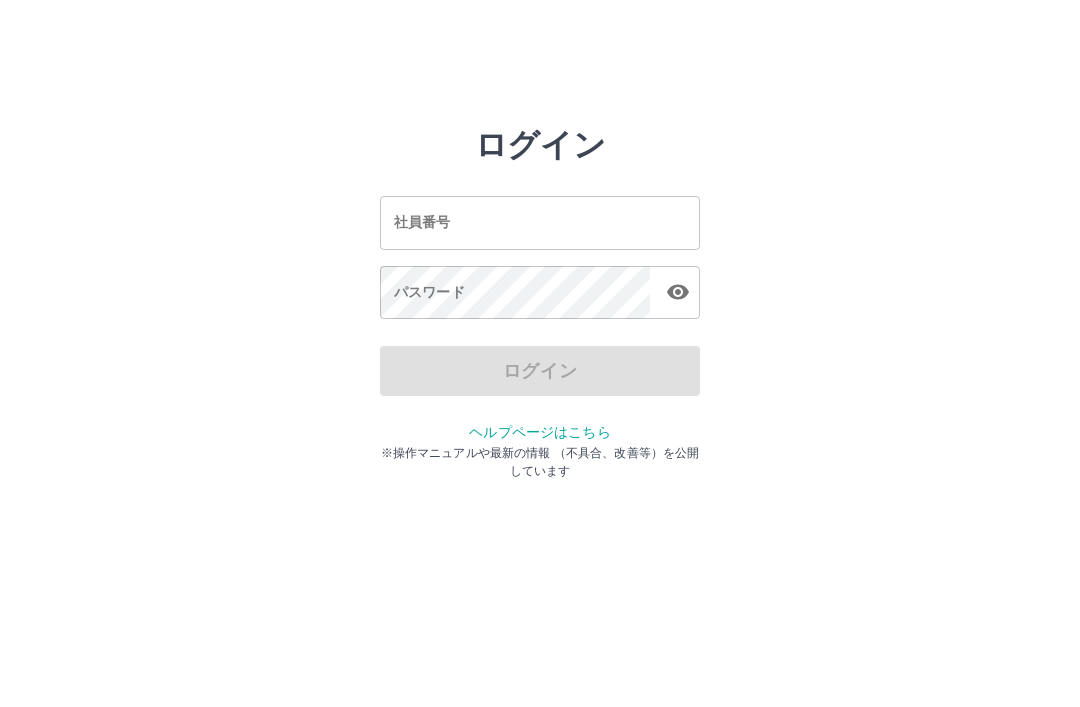 scroll, scrollTop: 0, scrollLeft: 0, axis: both 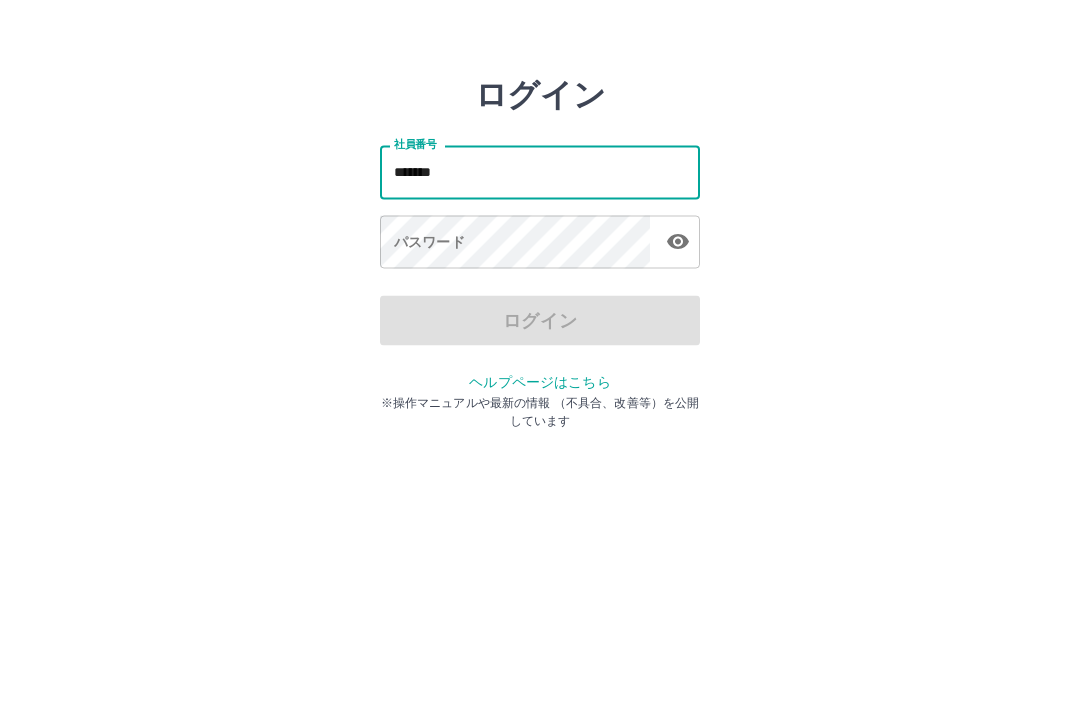 type on "*******" 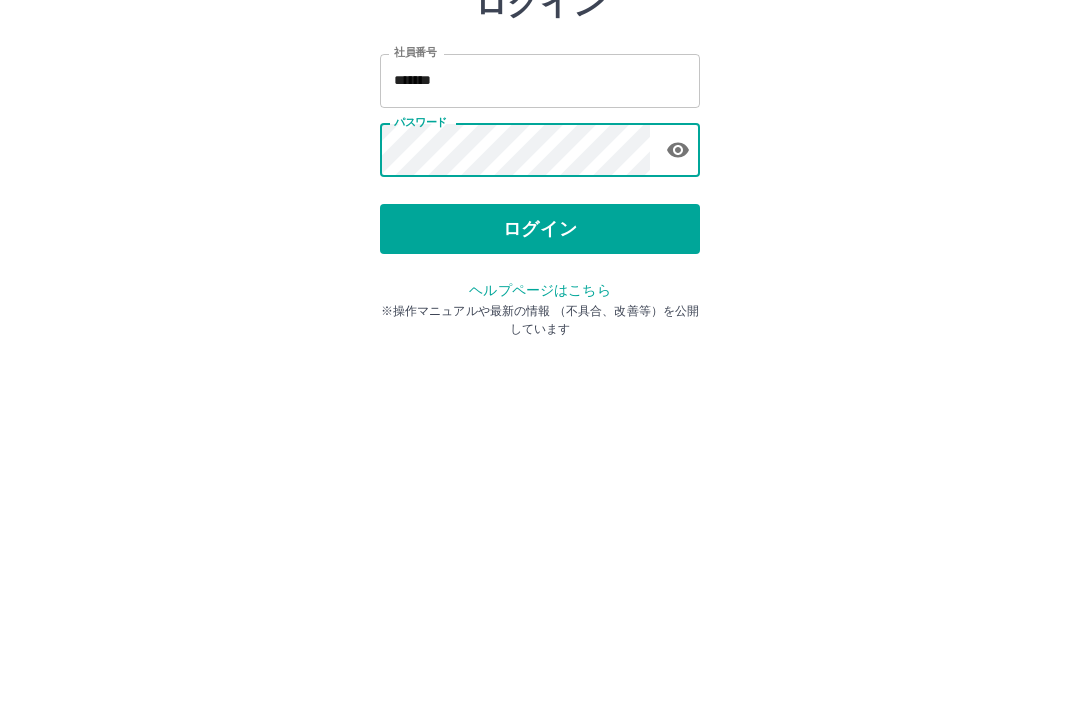 click on "ログイン" at bounding box center (540, 371) 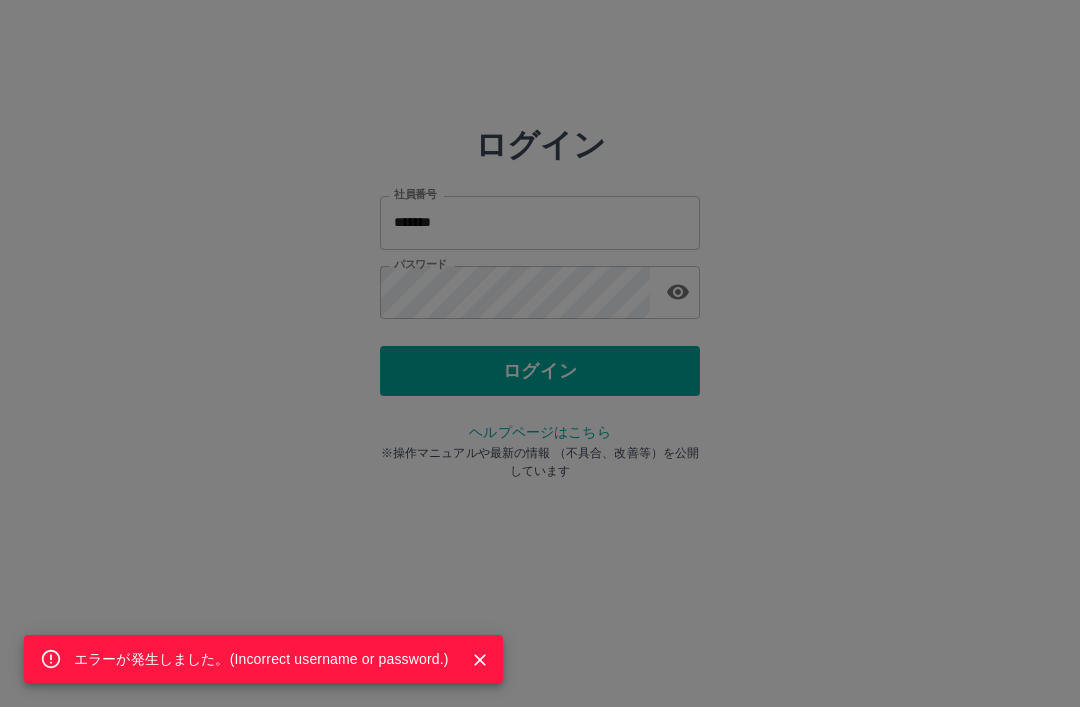 click 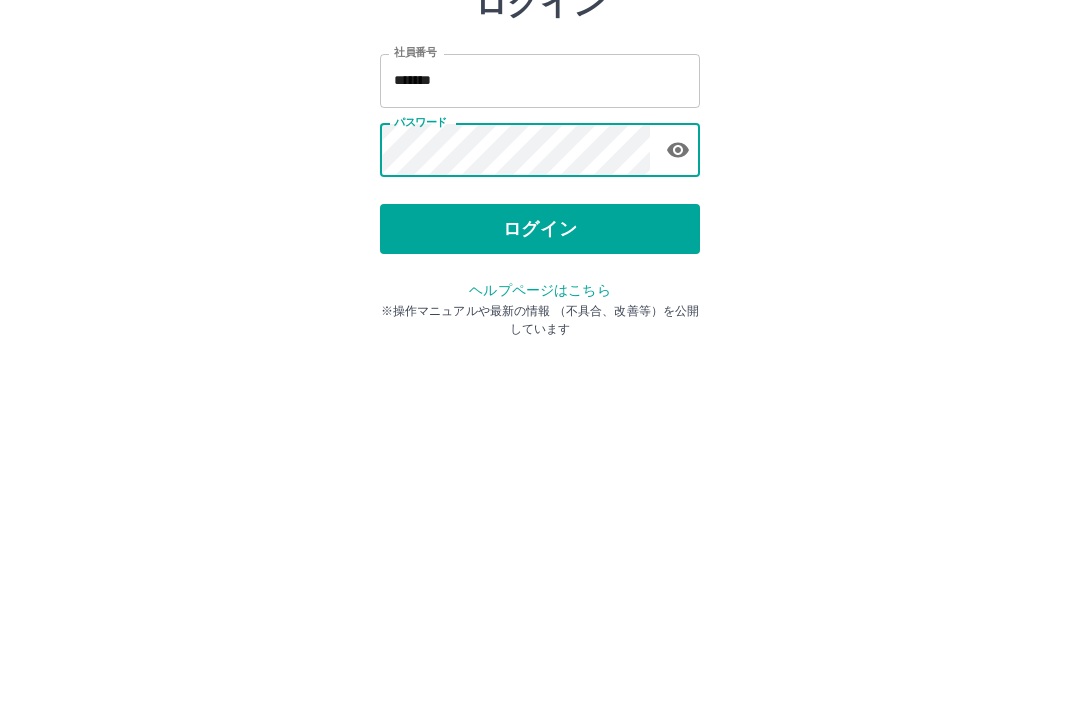 click on "ログイン" at bounding box center [540, 371] 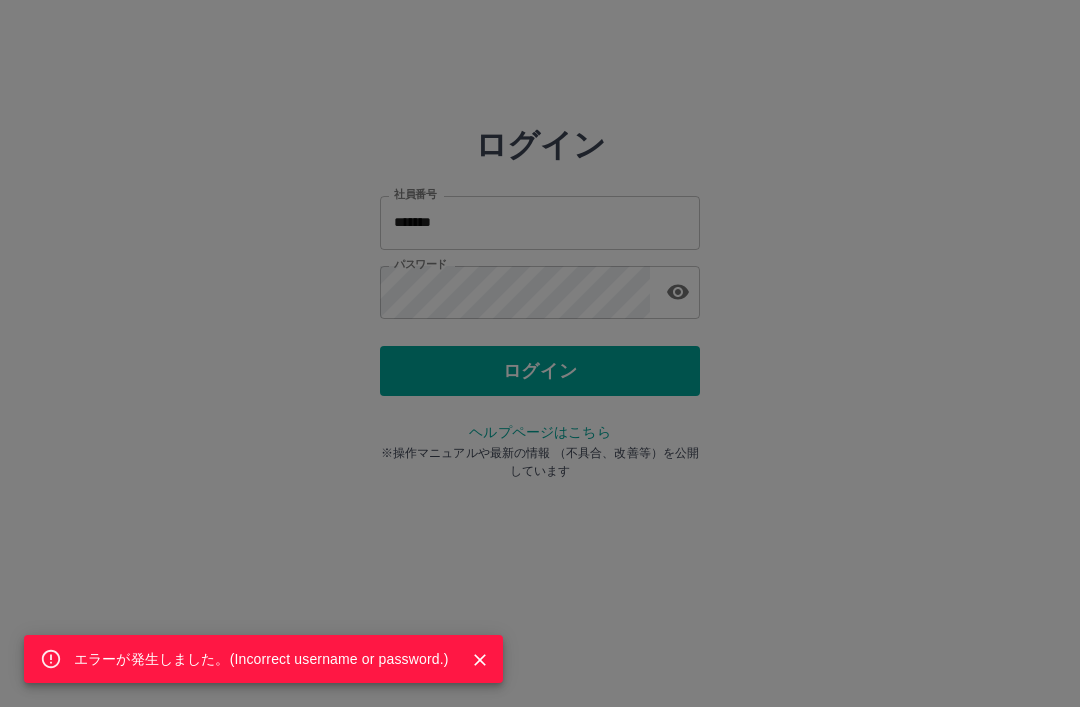 click 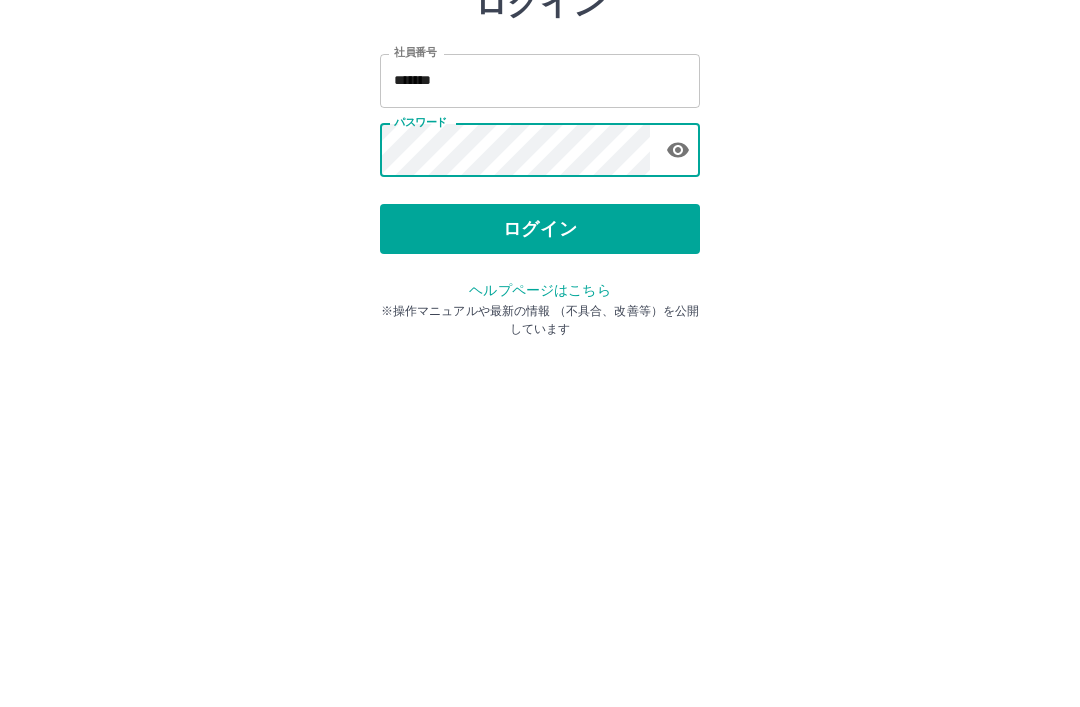 click on "ログイン" at bounding box center [540, 371] 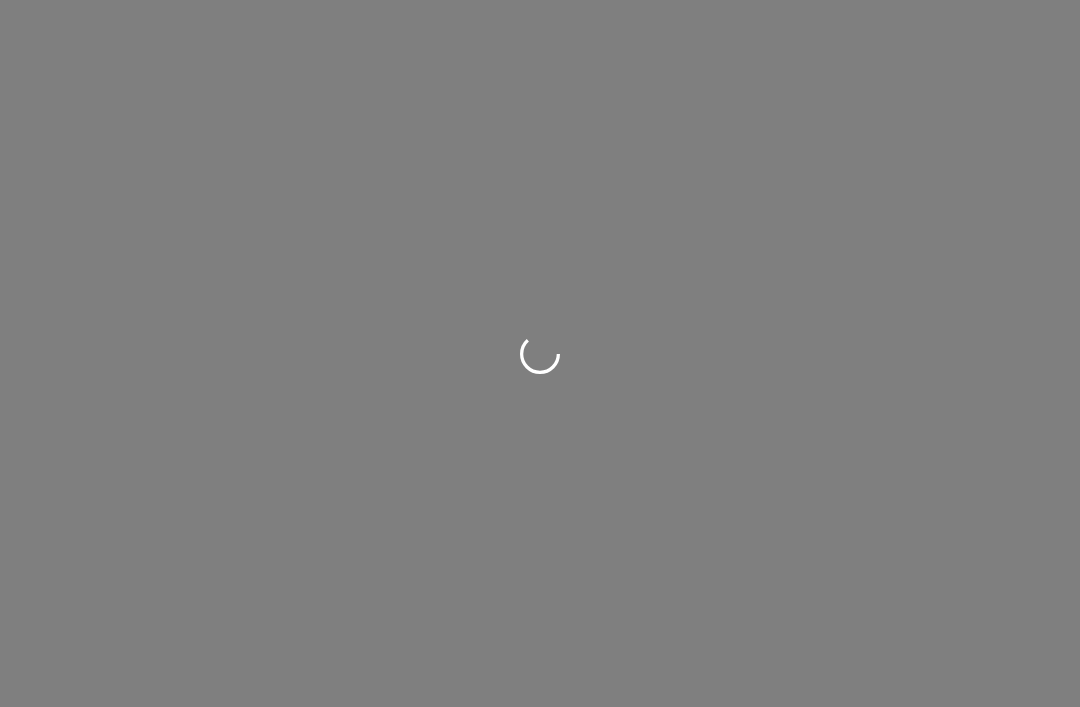scroll, scrollTop: 0, scrollLeft: 0, axis: both 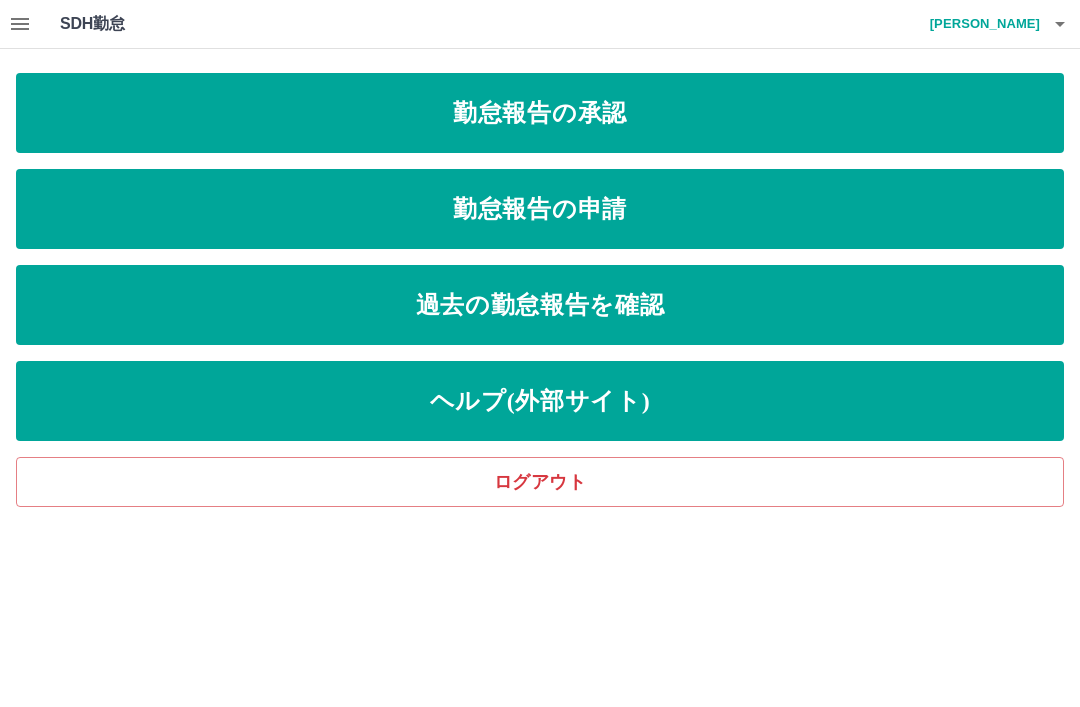 click on "勤怠報告の承認" at bounding box center [540, 113] 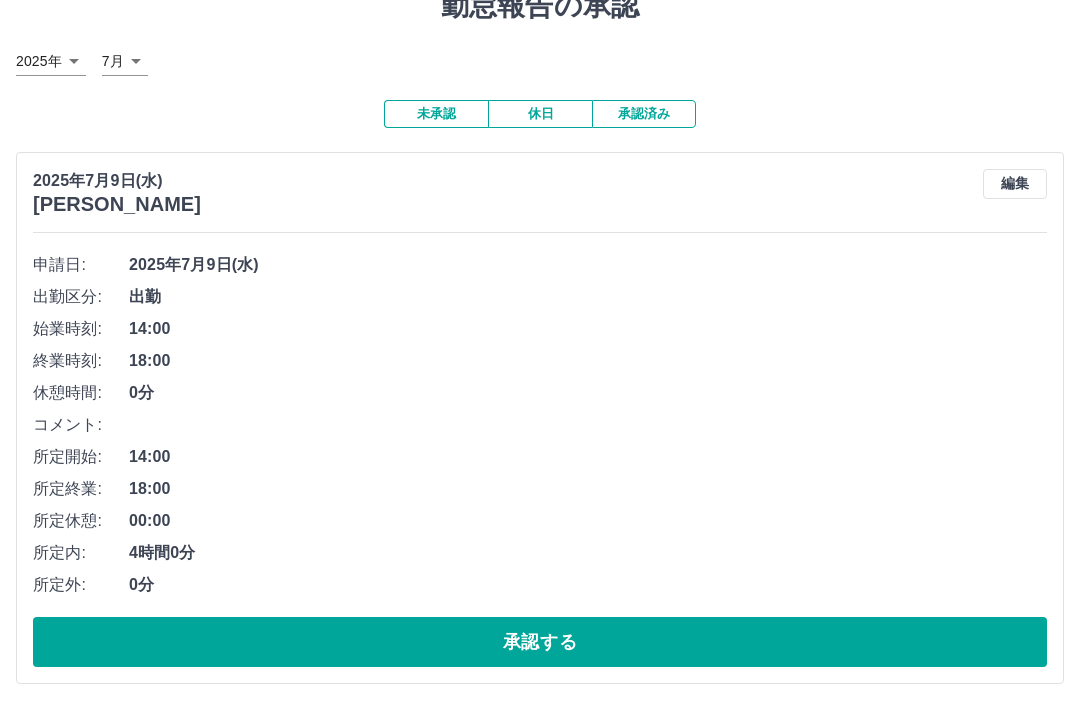 scroll, scrollTop: 86, scrollLeft: 0, axis: vertical 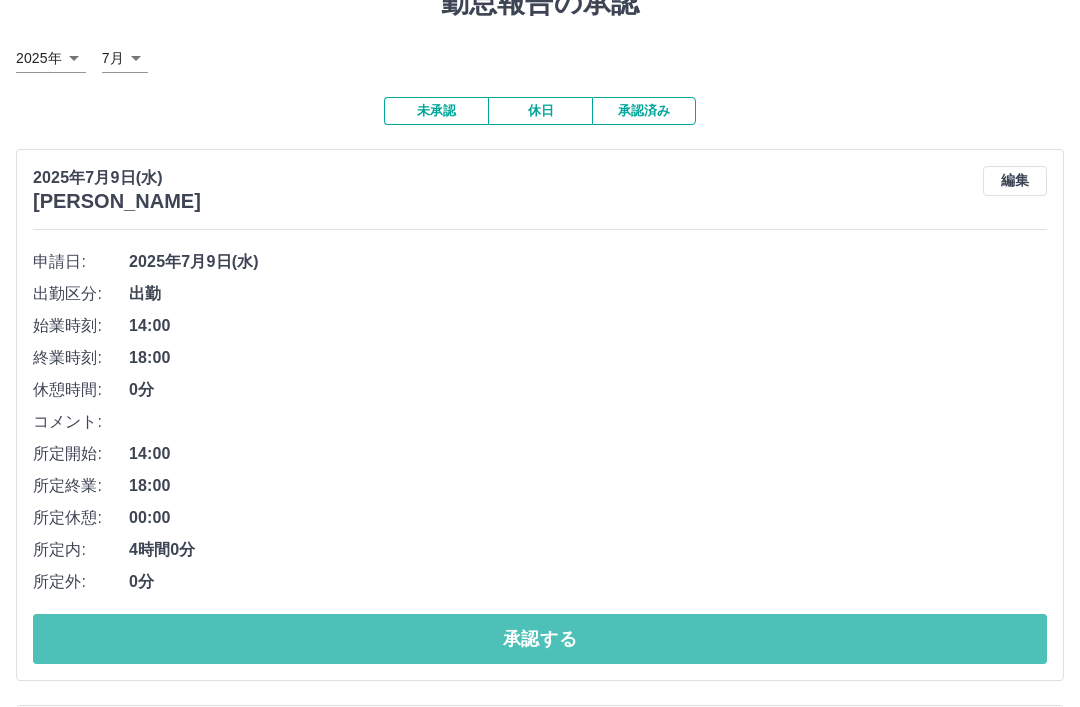 click on "承認する" at bounding box center [540, 640] 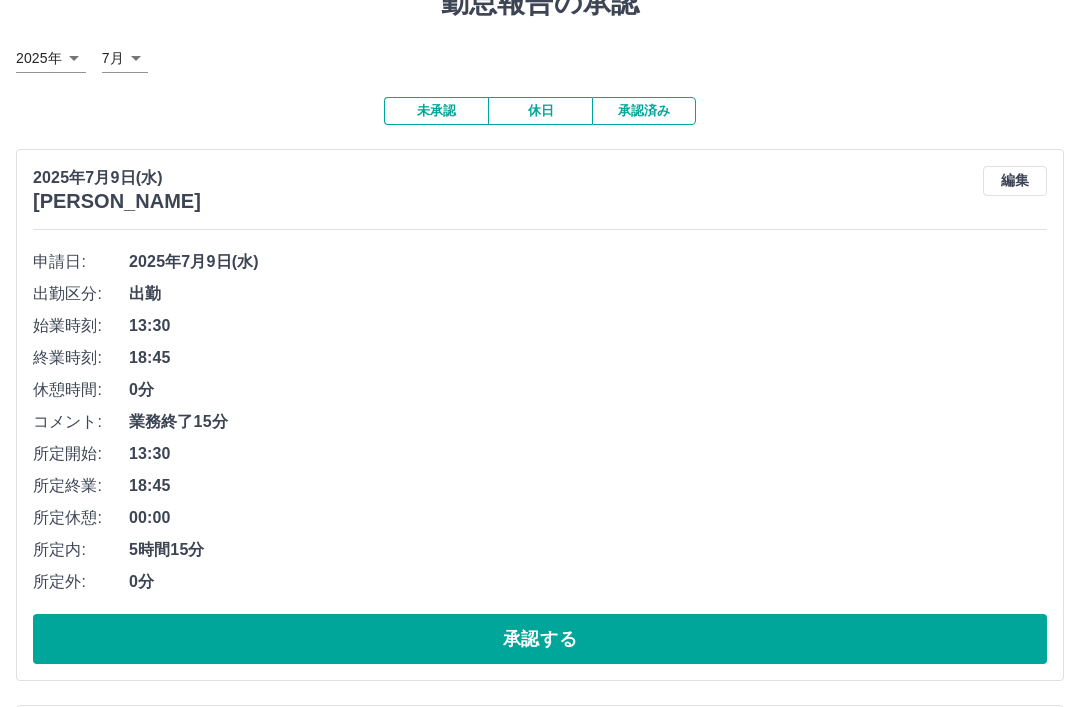 click on "承認する" at bounding box center [540, 639] 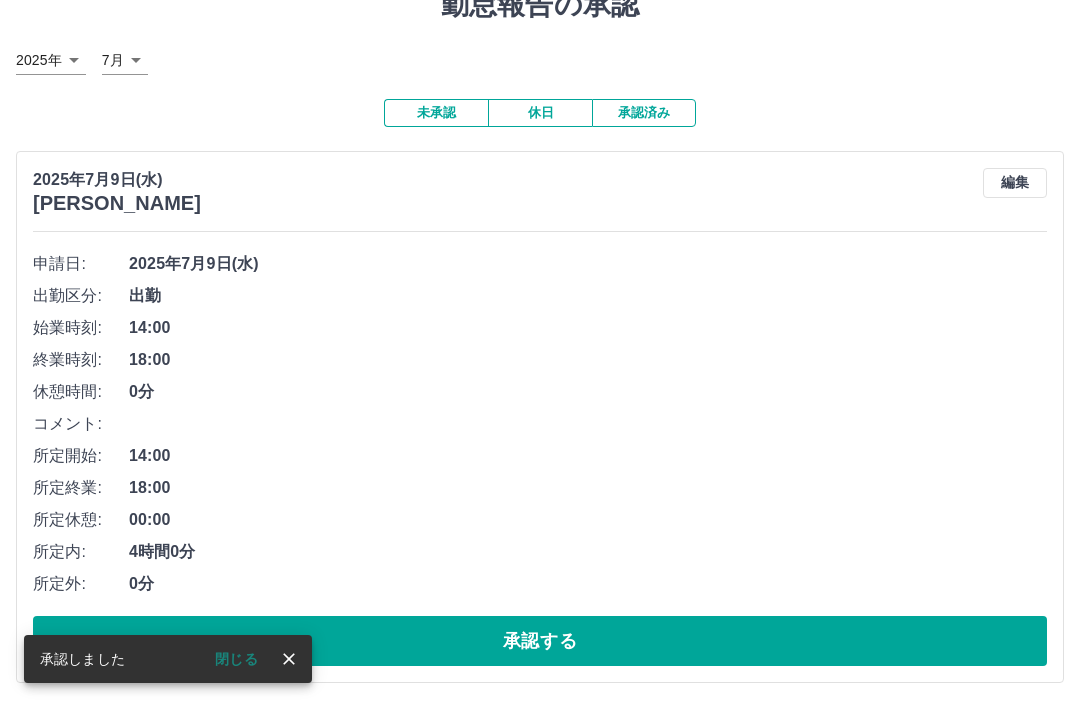 scroll, scrollTop: 18, scrollLeft: 0, axis: vertical 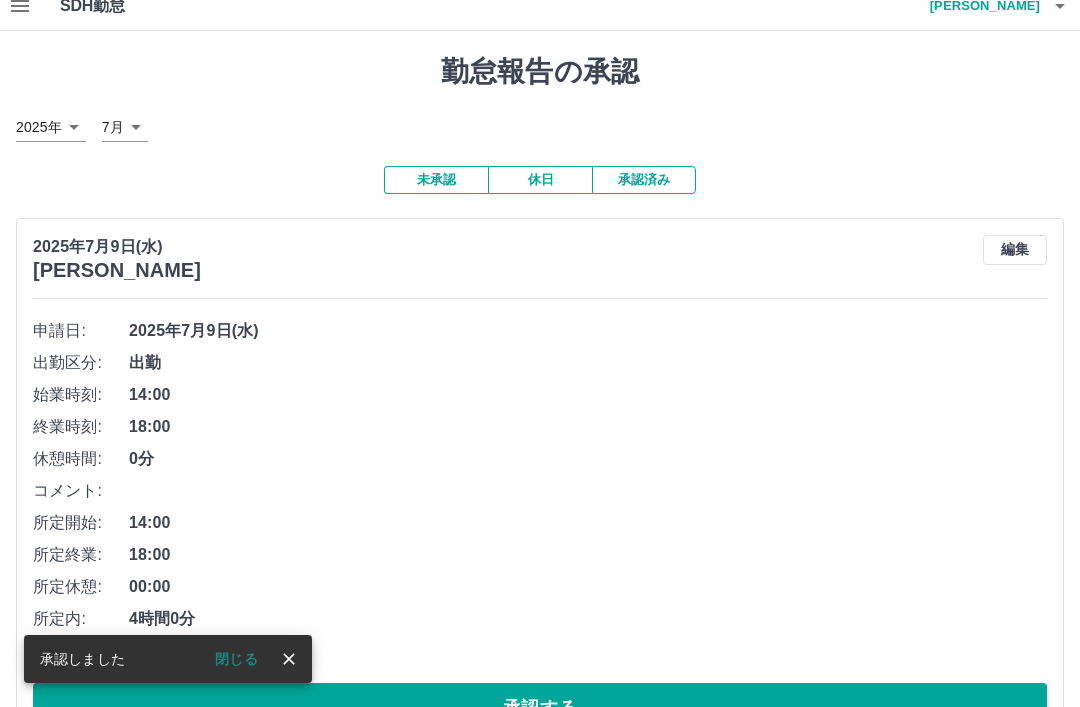 click on "承認する" at bounding box center (540, 708) 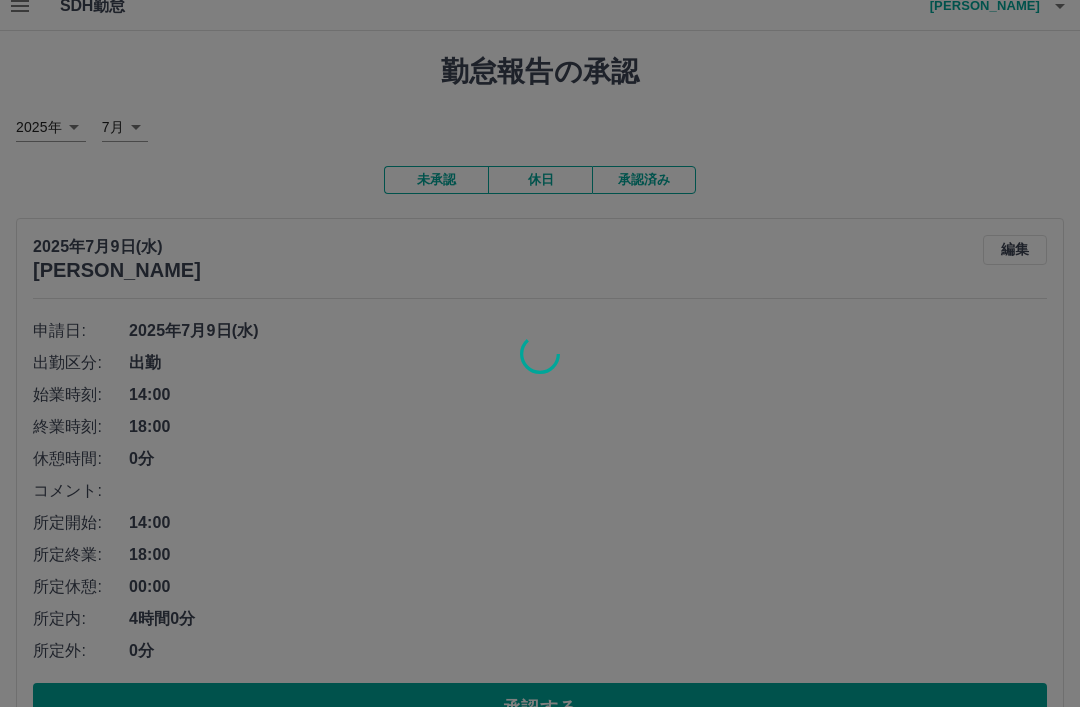 scroll, scrollTop: 0, scrollLeft: 0, axis: both 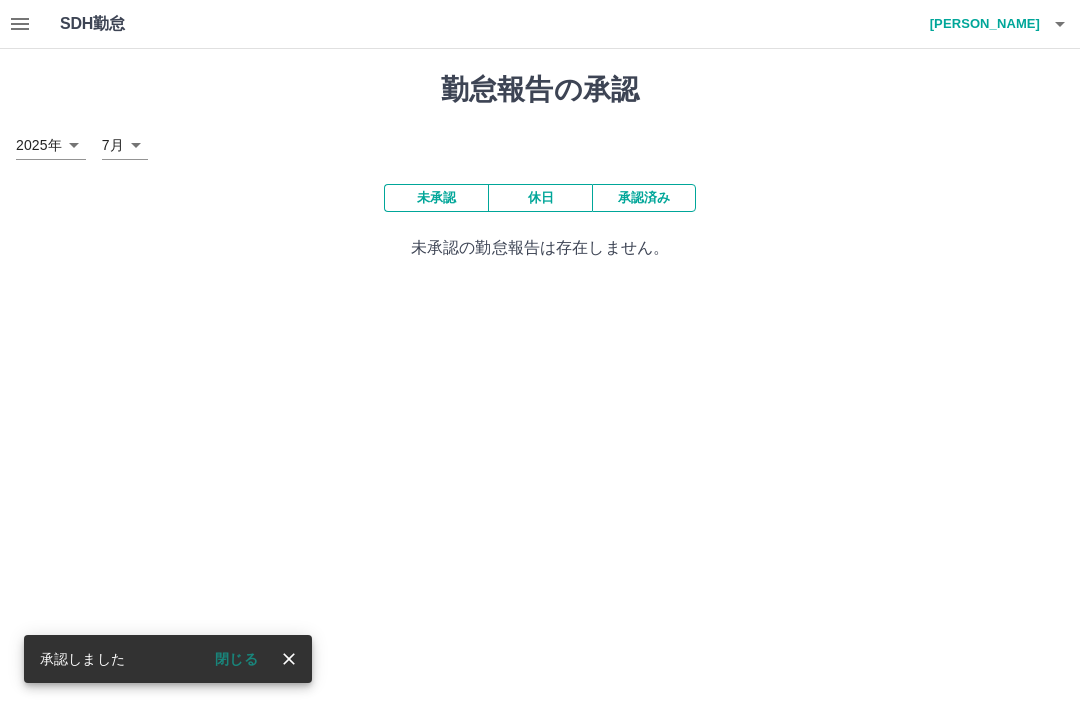 click on "承認済み" at bounding box center [644, 198] 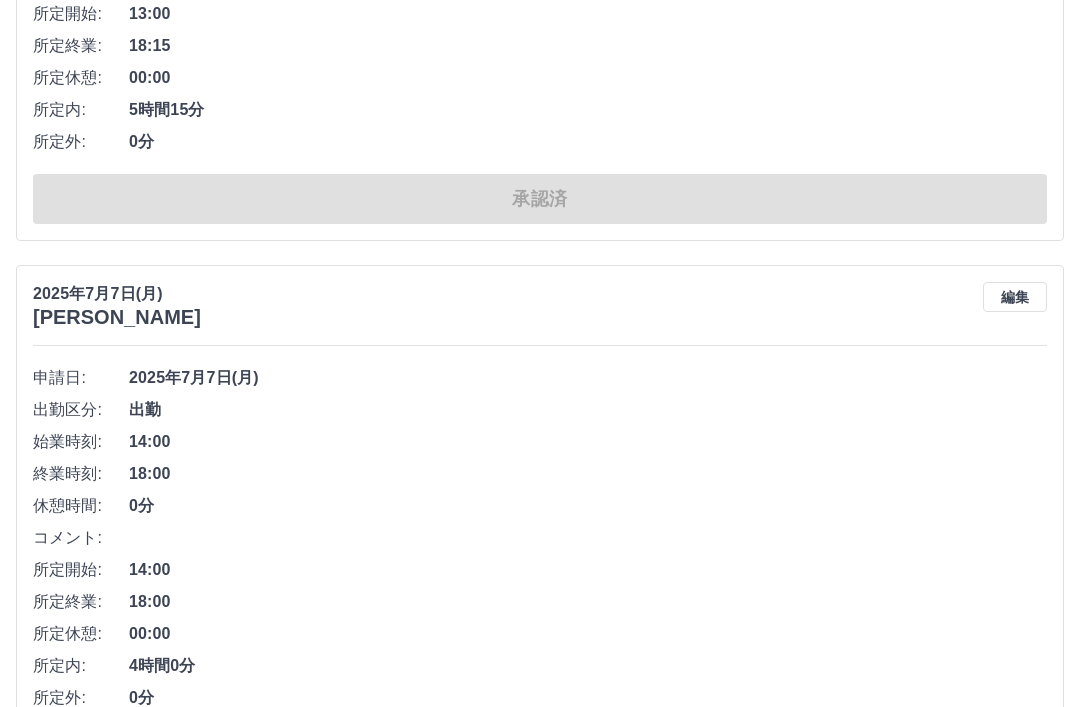 click on "0分" at bounding box center [588, 507] 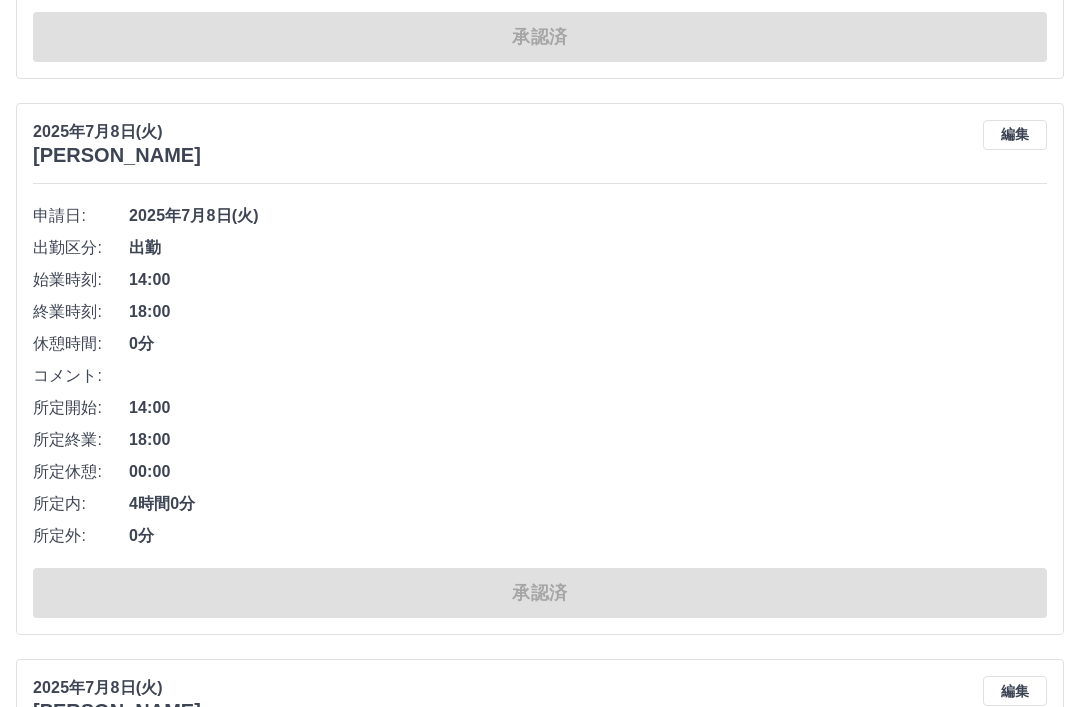 scroll, scrollTop: 1801, scrollLeft: 0, axis: vertical 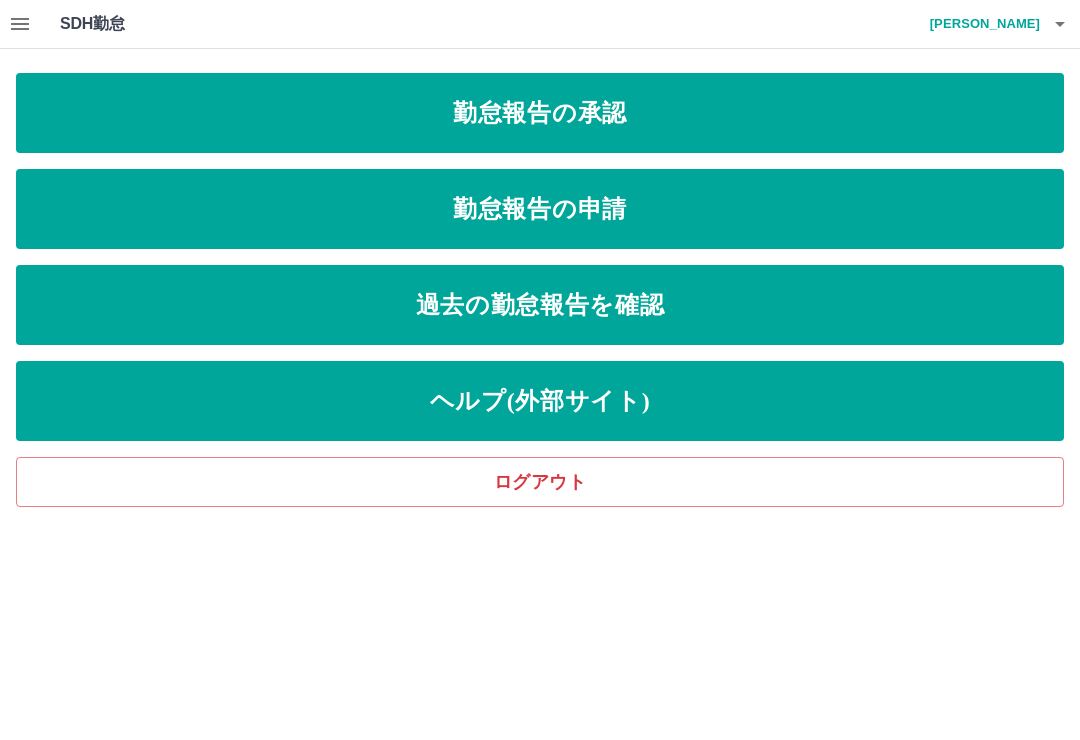 click on "田中　陽子" at bounding box center (980, 24) 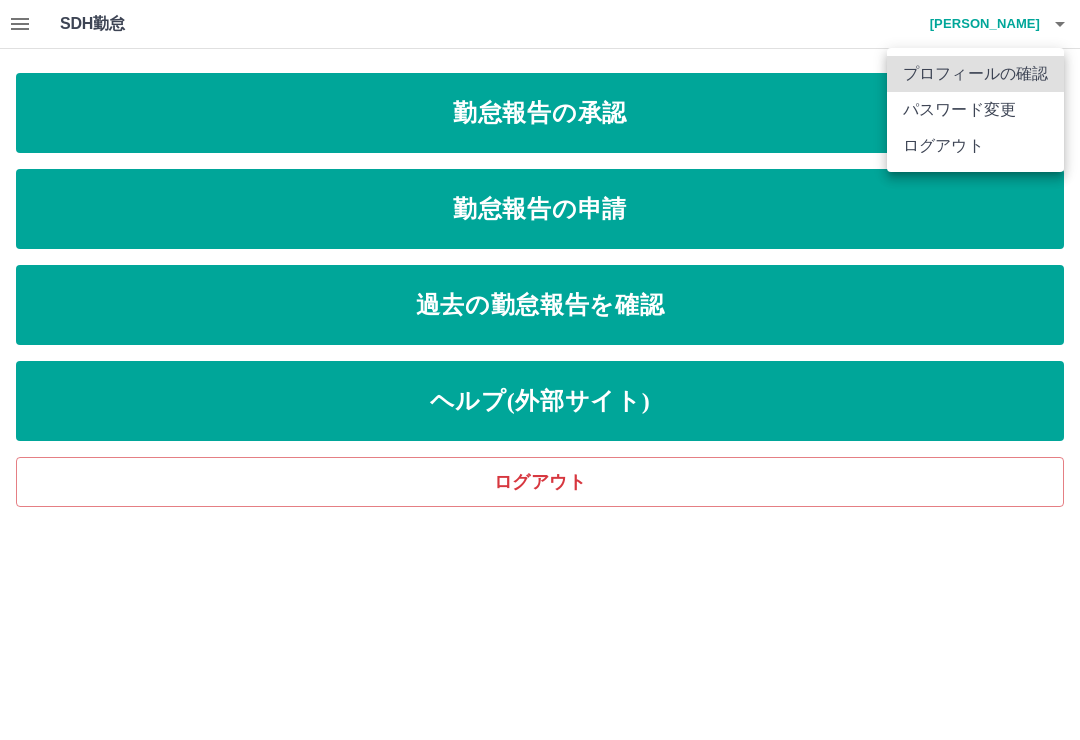 click on "ログアウト" at bounding box center [975, 146] 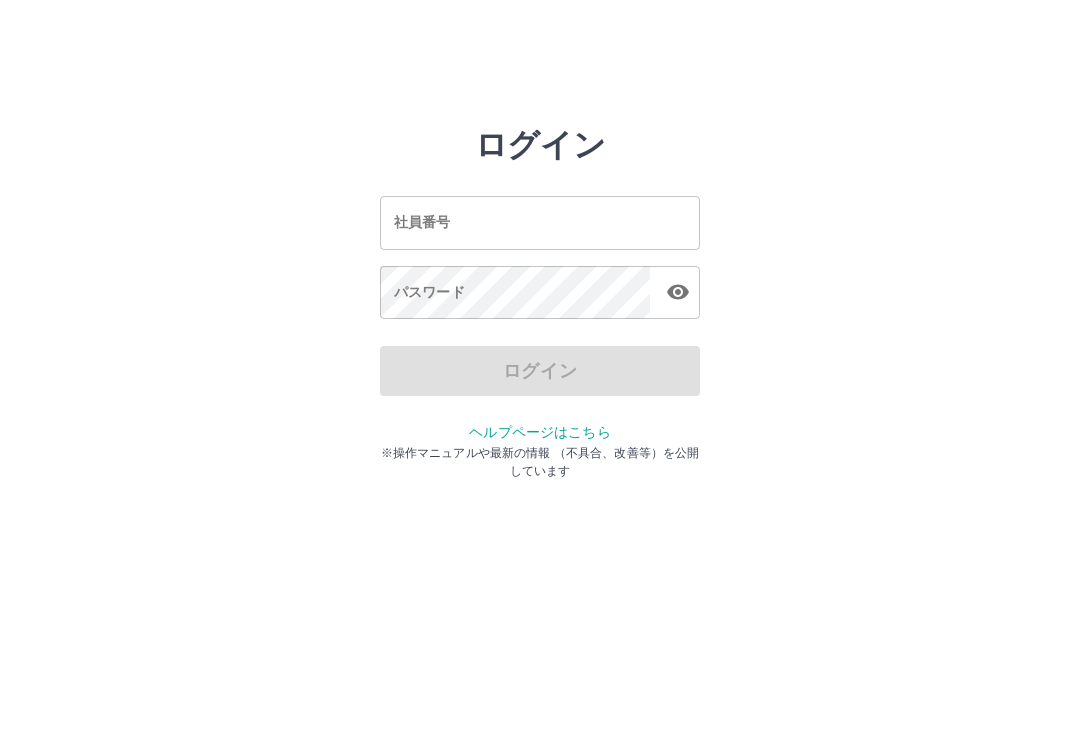 scroll, scrollTop: 0, scrollLeft: 0, axis: both 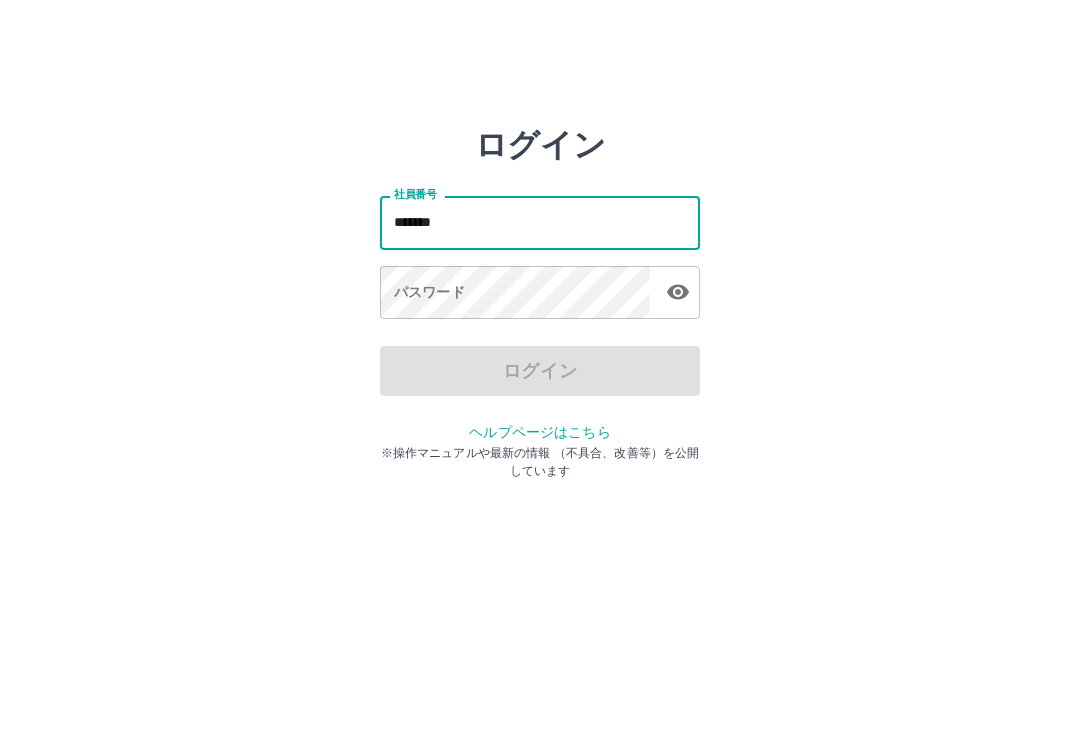 type on "*******" 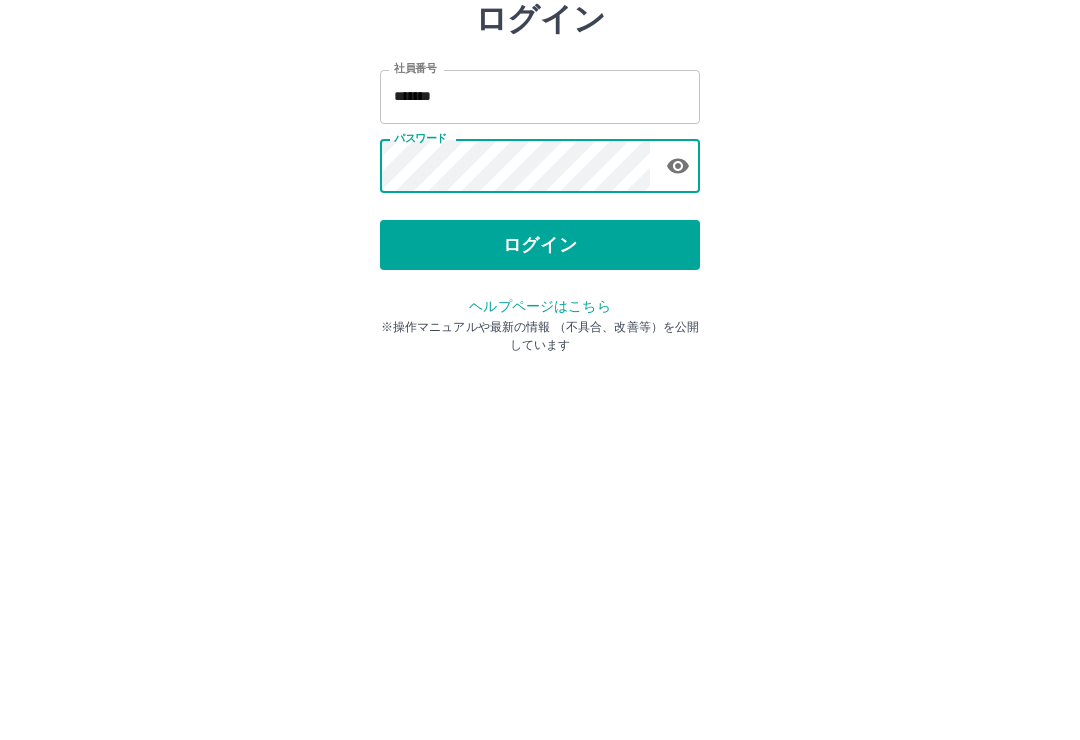 click on "ログイン" at bounding box center [540, 371] 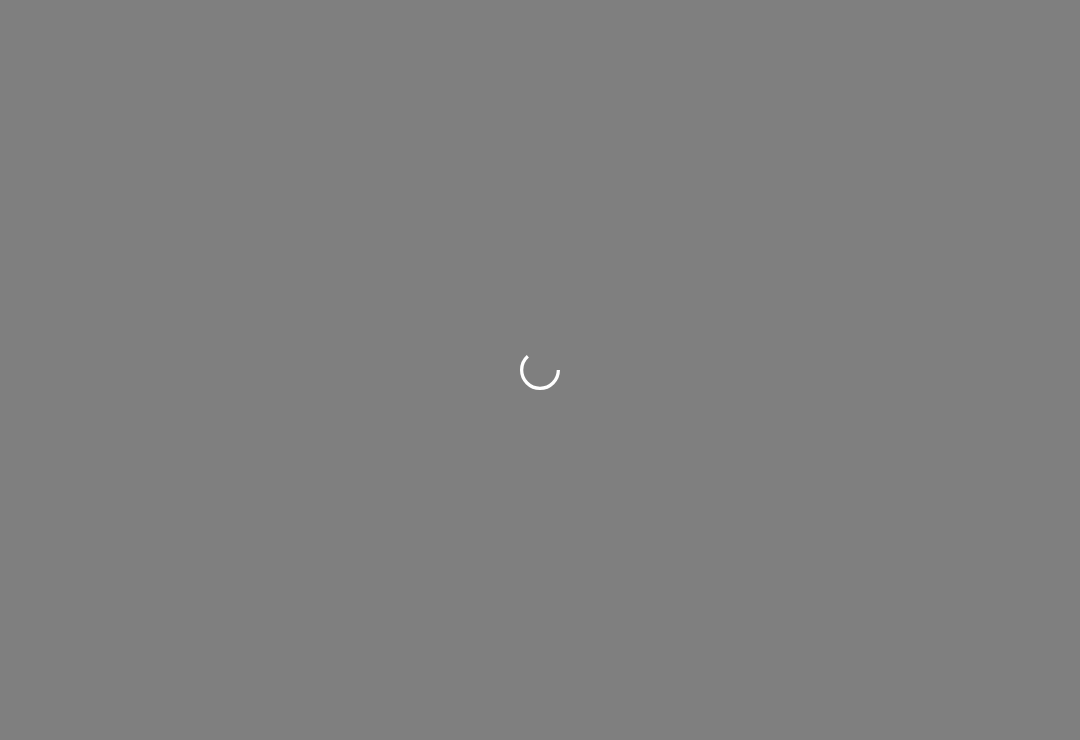 scroll, scrollTop: 0, scrollLeft: 0, axis: both 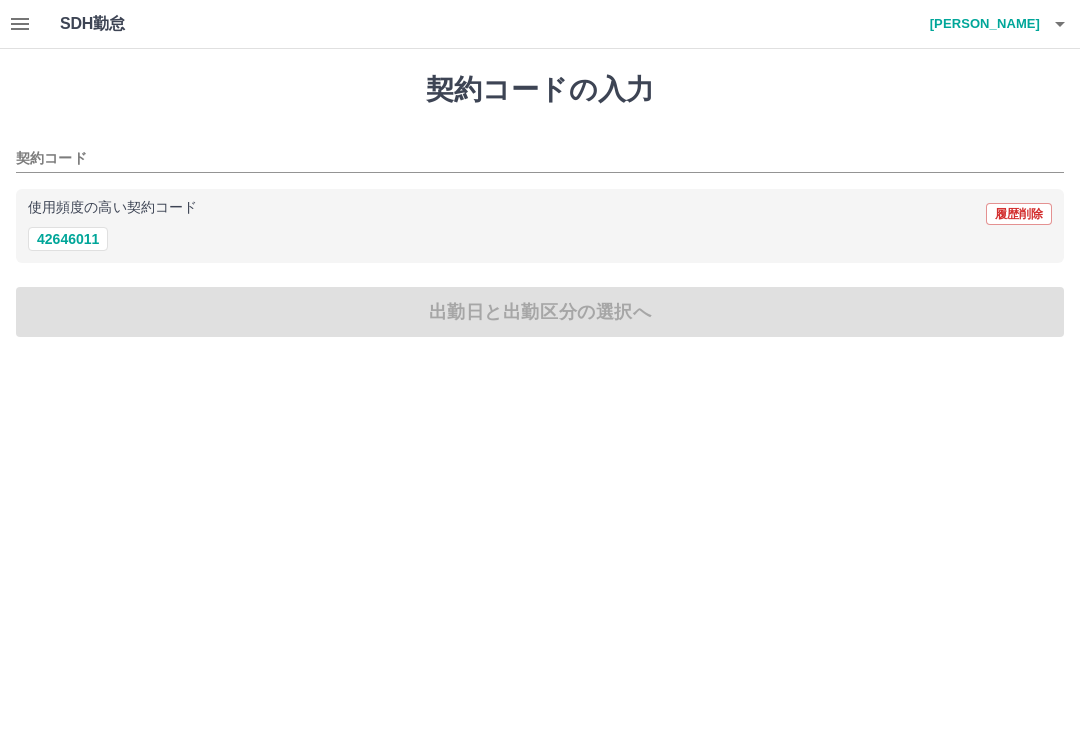 click on "42646011" at bounding box center (68, 239) 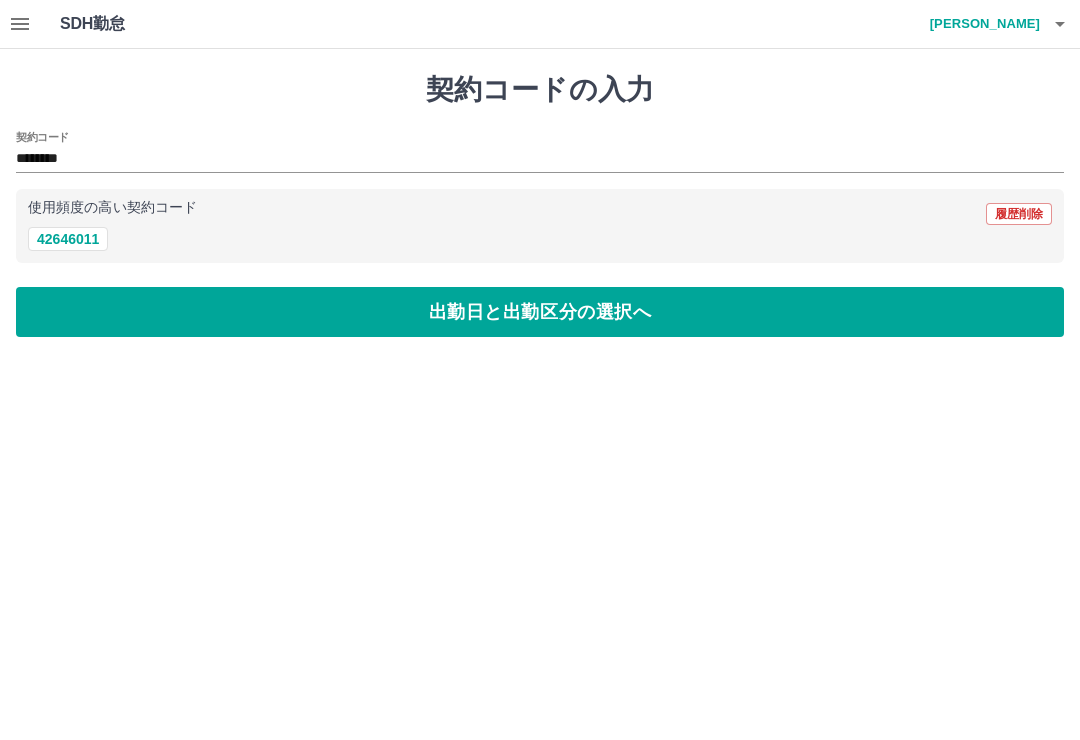 click on "出勤日と出勤区分の選択へ" at bounding box center (540, 312) 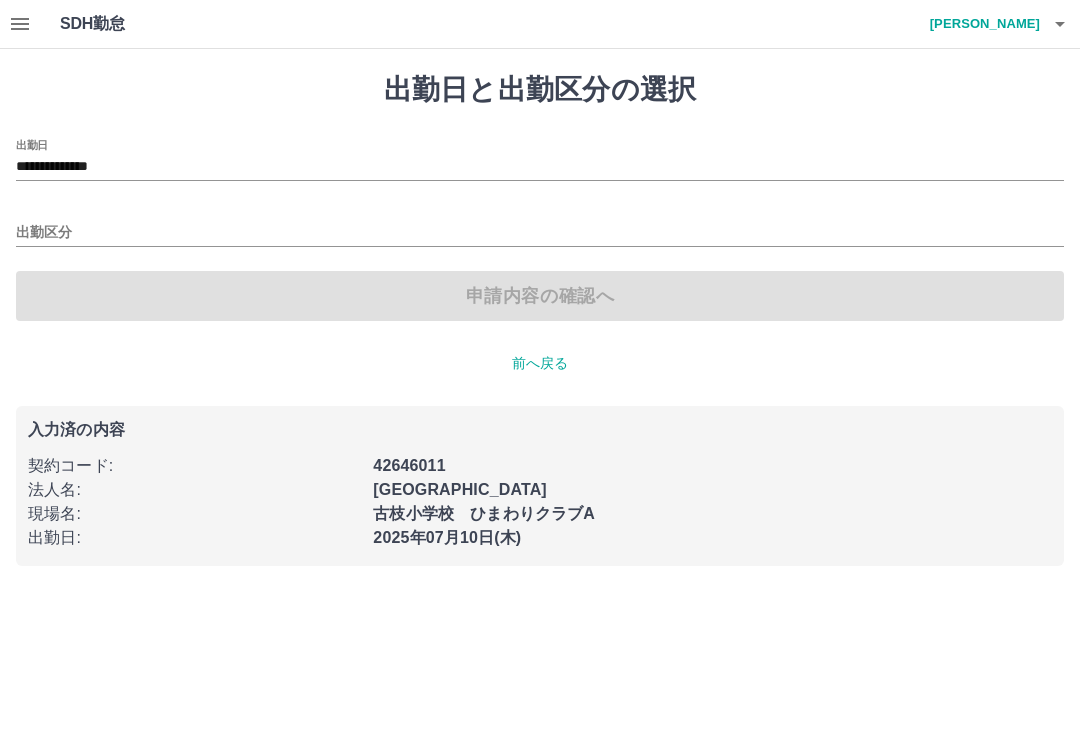 click on "**********" at bounding box center [540, 167] 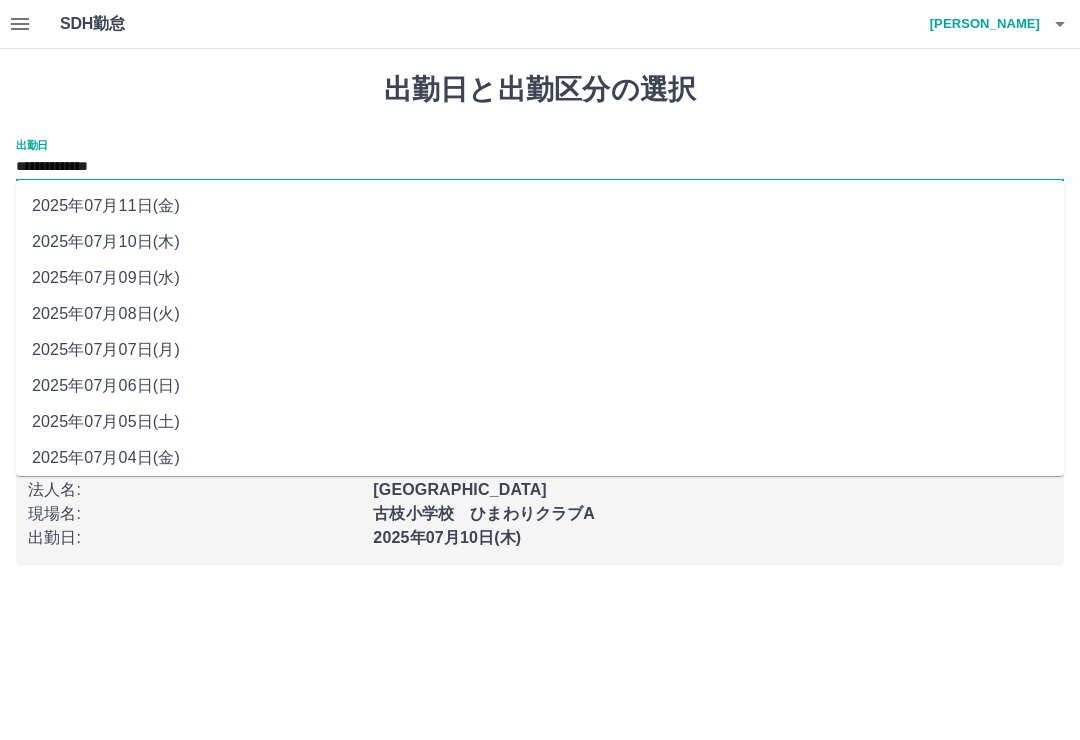 click on "2025年07月08日(火)" at bounding box center [540, 314] 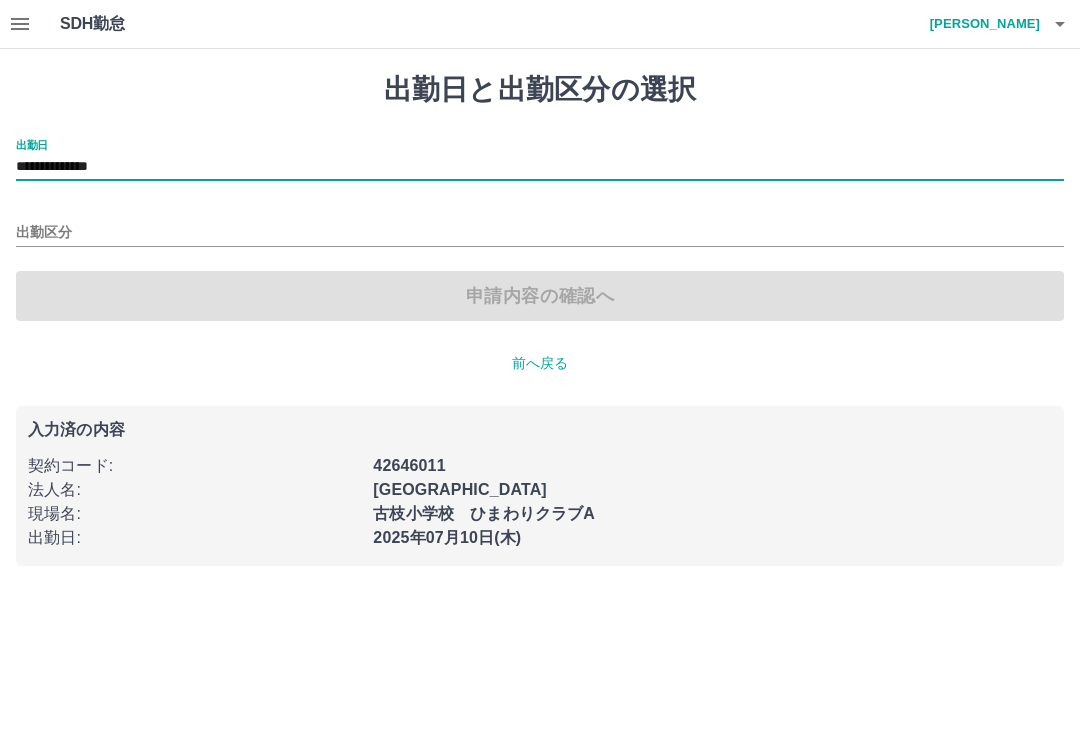 click on "出勤区分" at bounding box center [540, 233] 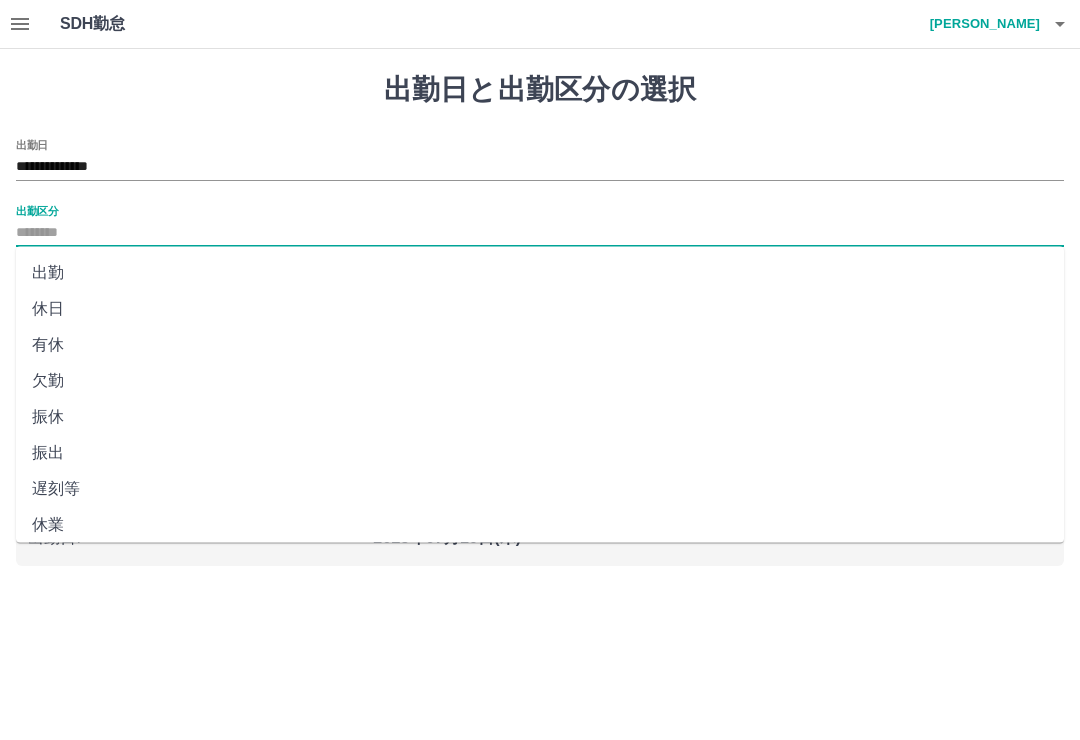 click on "出勤" at bounding box center [540, 273] 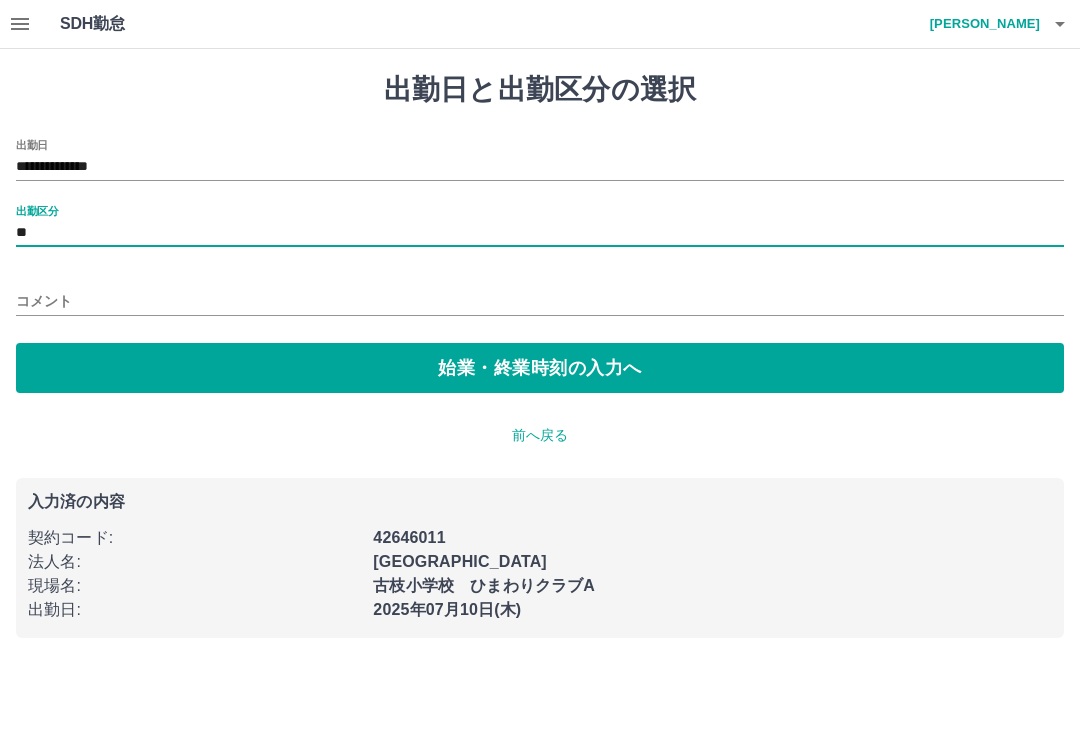 type on "**" 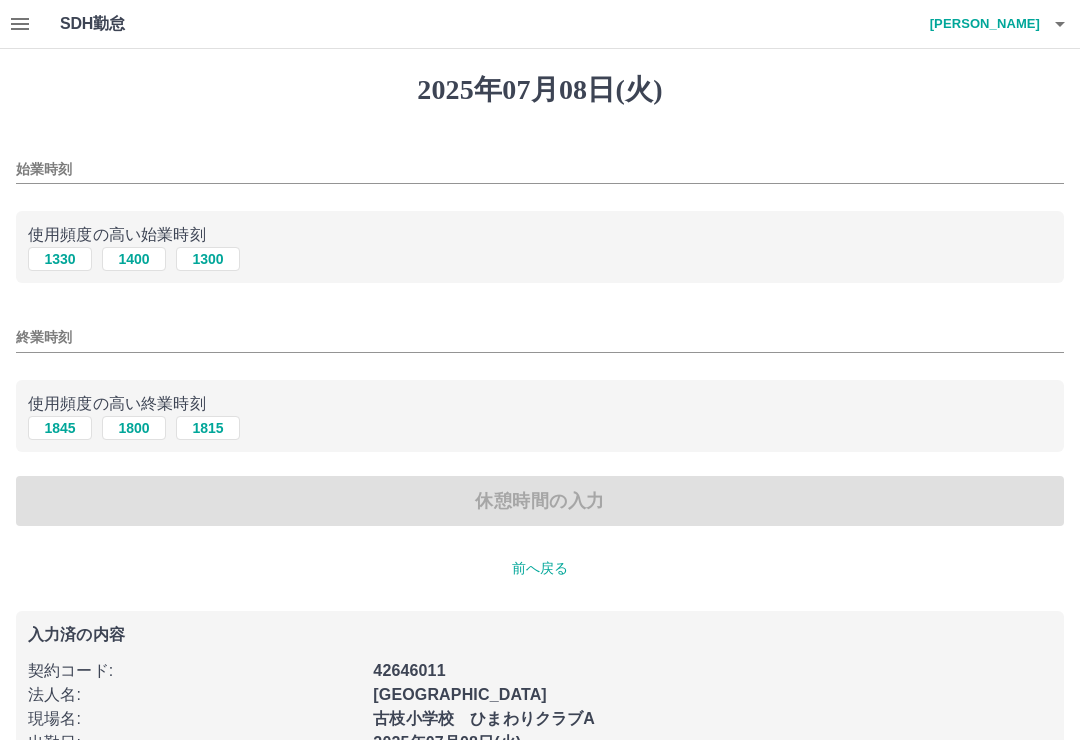 click on "1400" at bounding box center (134, 259) 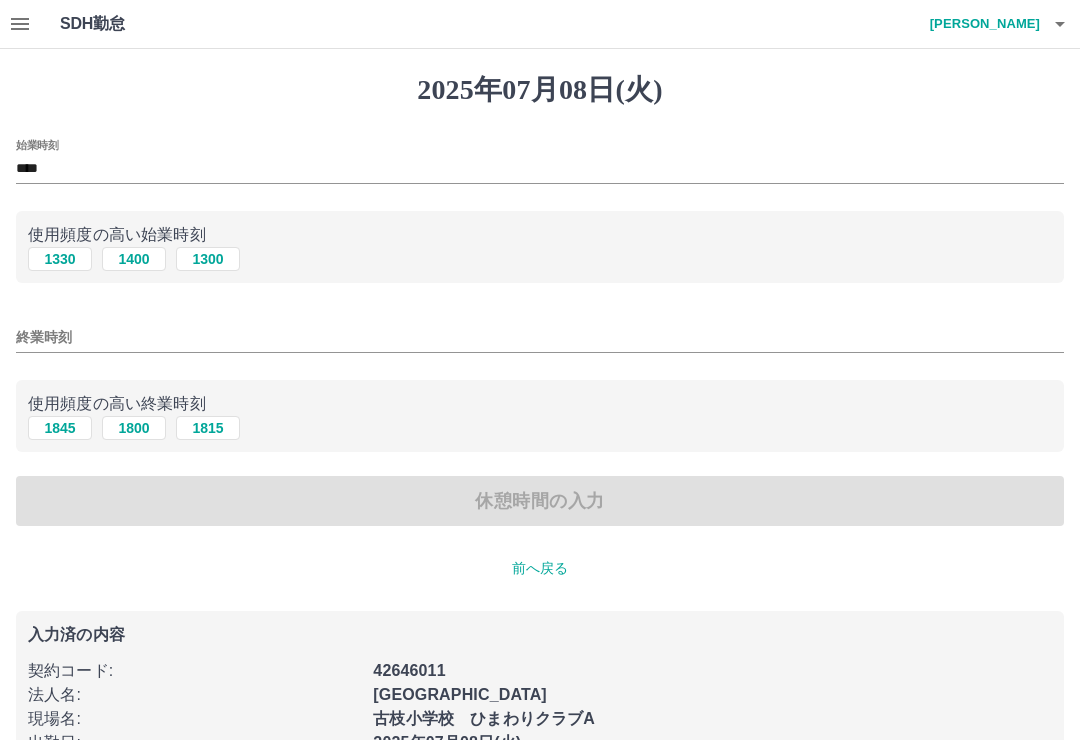 click on "1800" at bounding box center [134, 428] 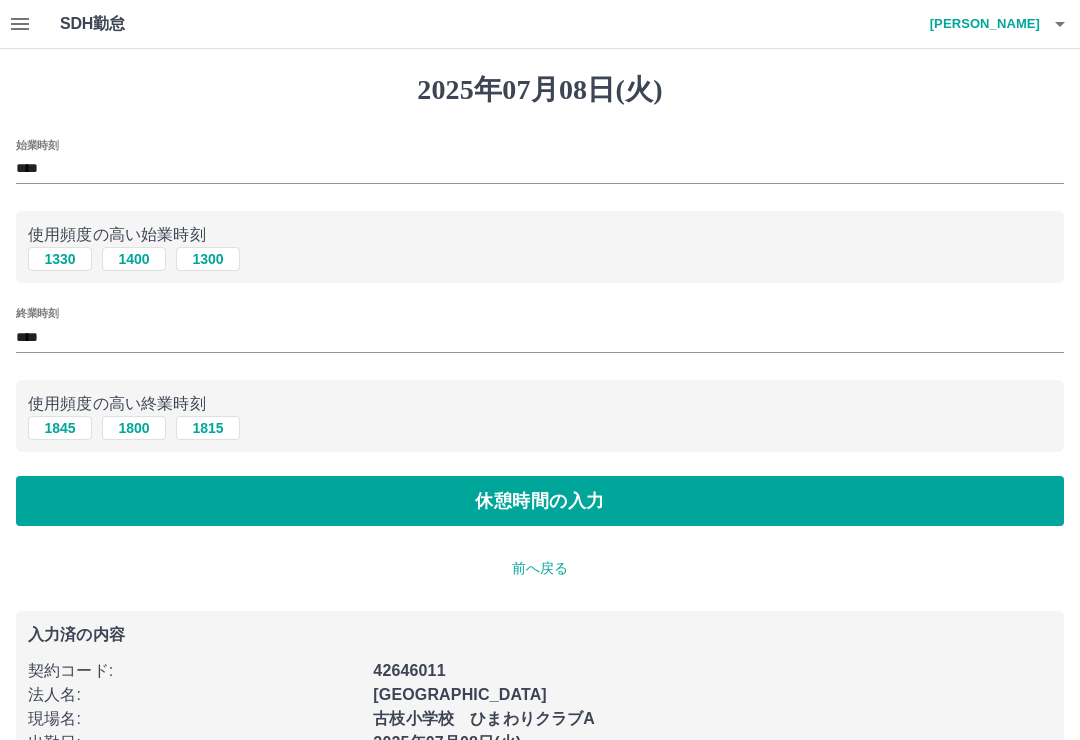 click on "休憩時間の入力" at bounding box center (540, 501) 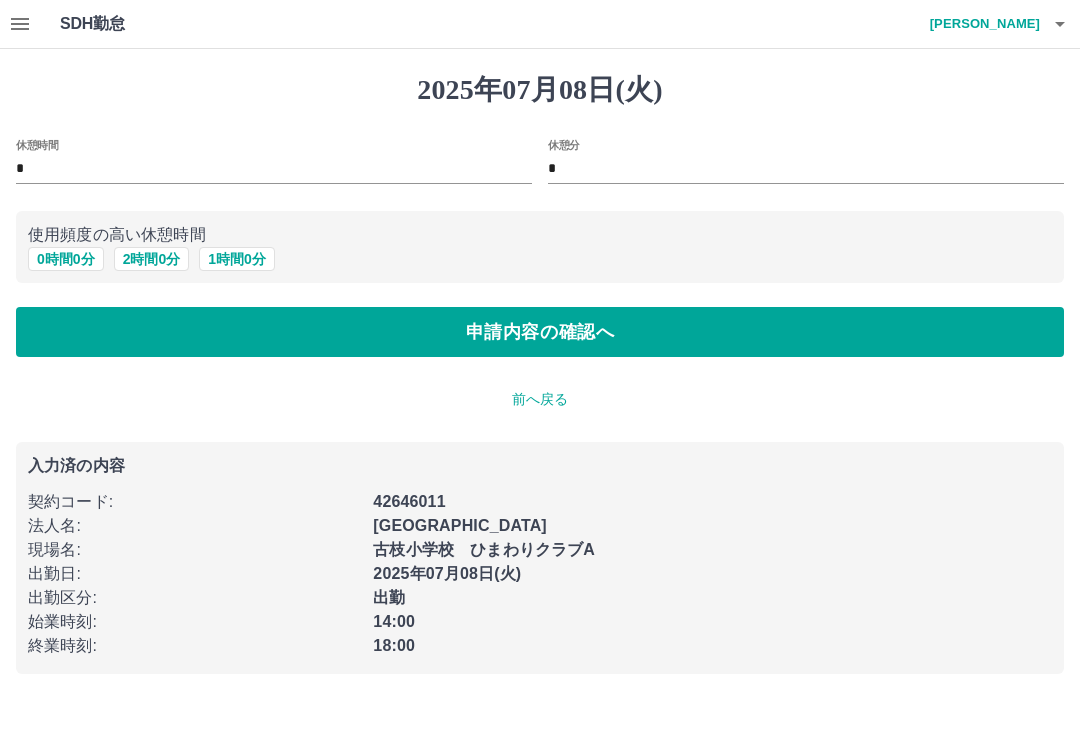 click on "0 時間 0 分" at bounding box center [66, 259] 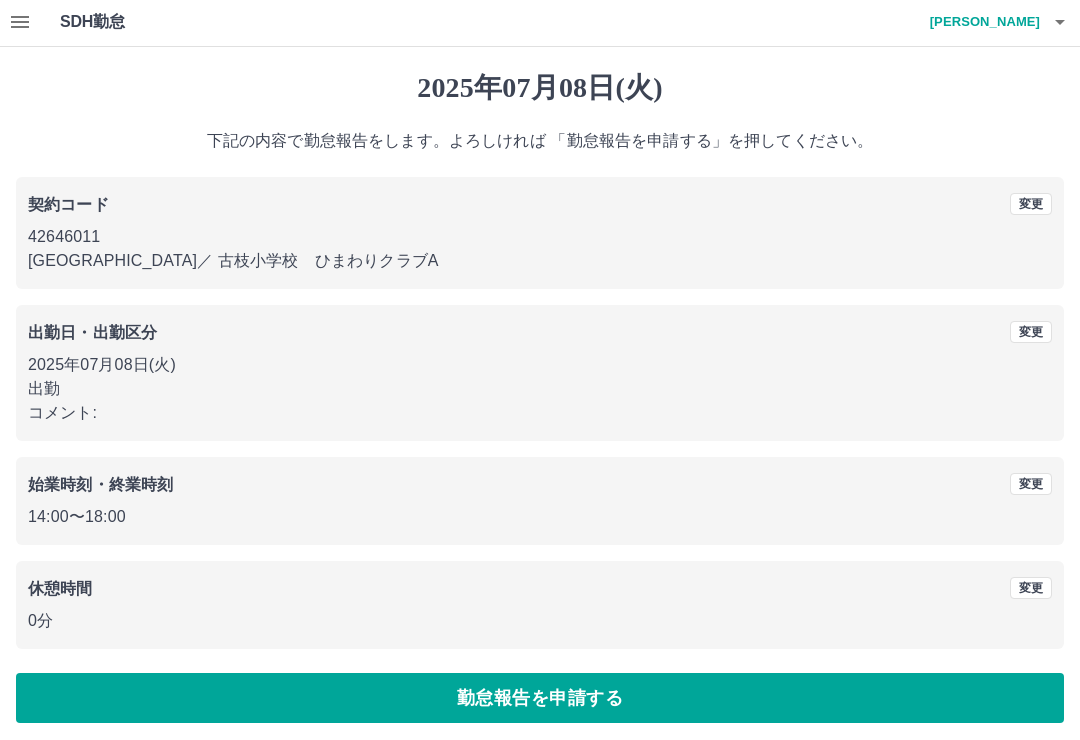 scroll, scrollTop: 2, scrollLeft: 0, axis: vertical 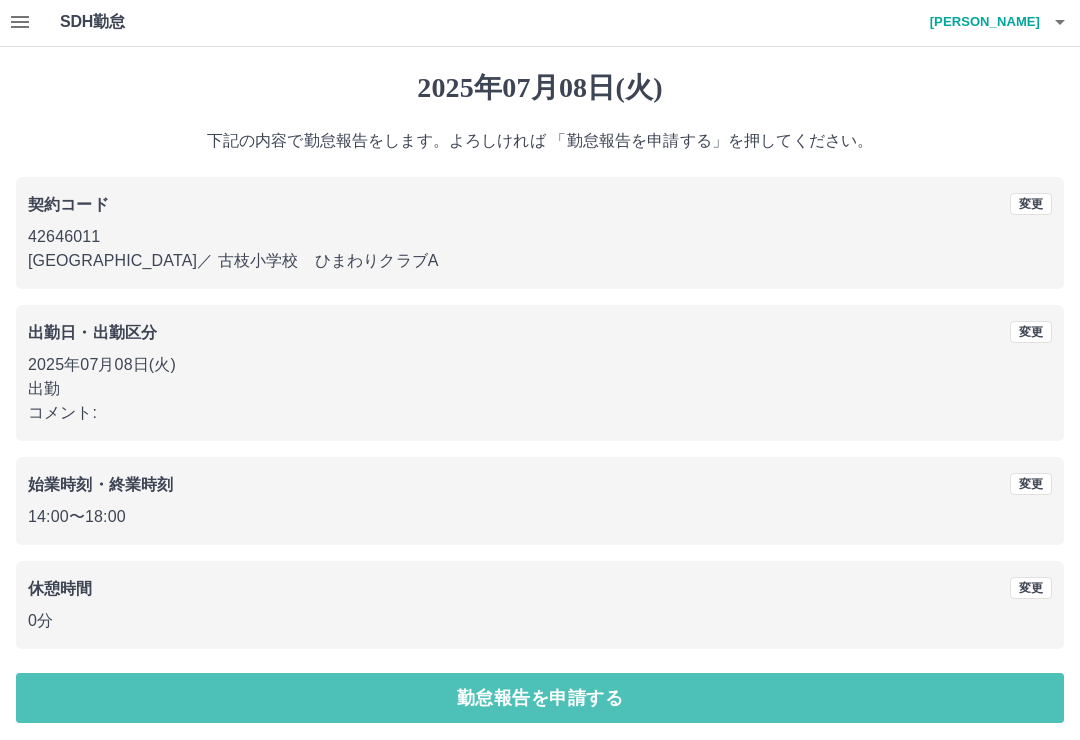 click on "勤怠報告を申請する" at bounding box center [540, 698] 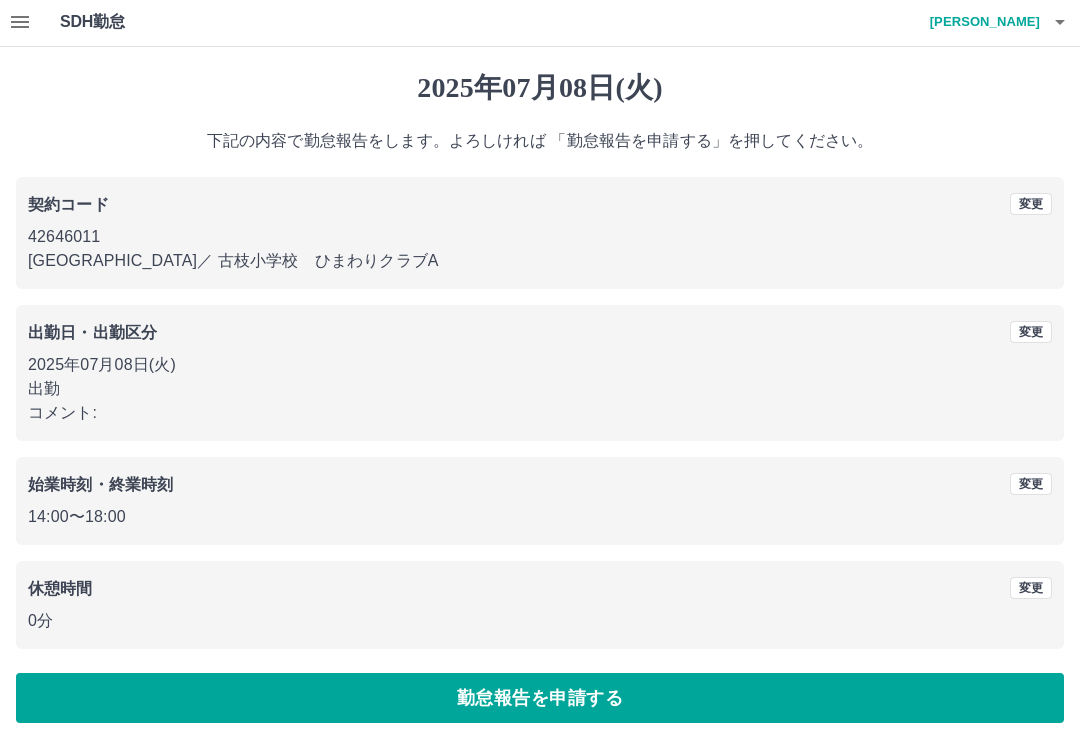 scroll, scrollTop: 0, scrollLeft: 0, axis: both 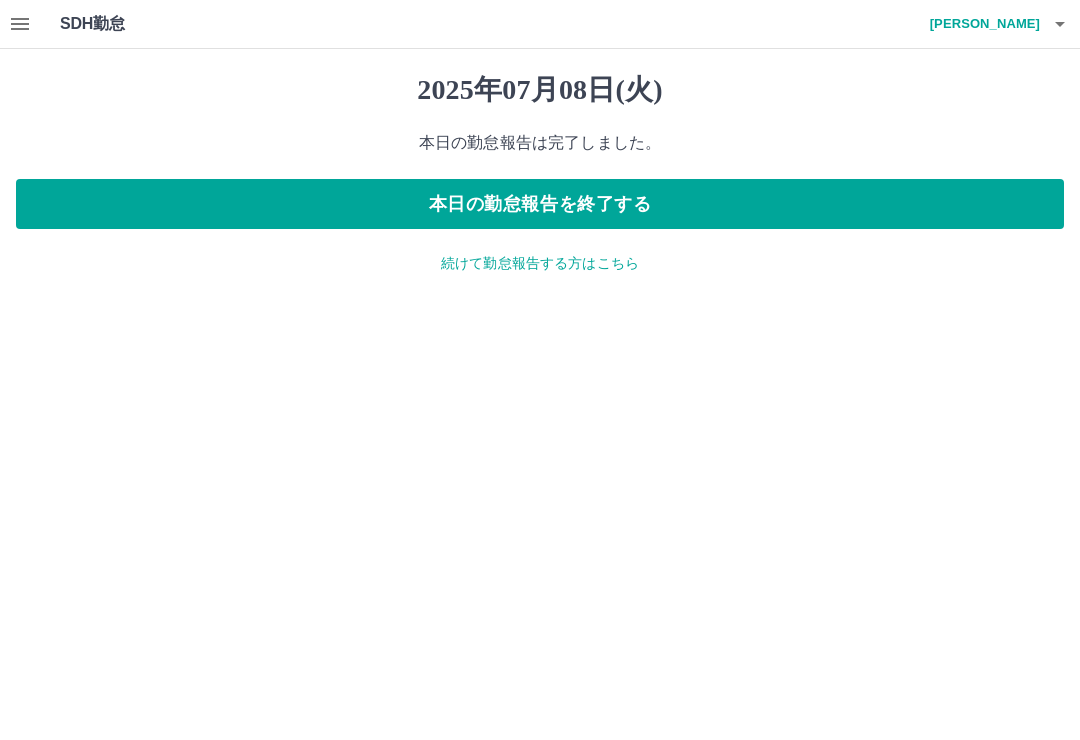 click on "本日の勤怠報告を終了する" at bounding box center (540, 204) 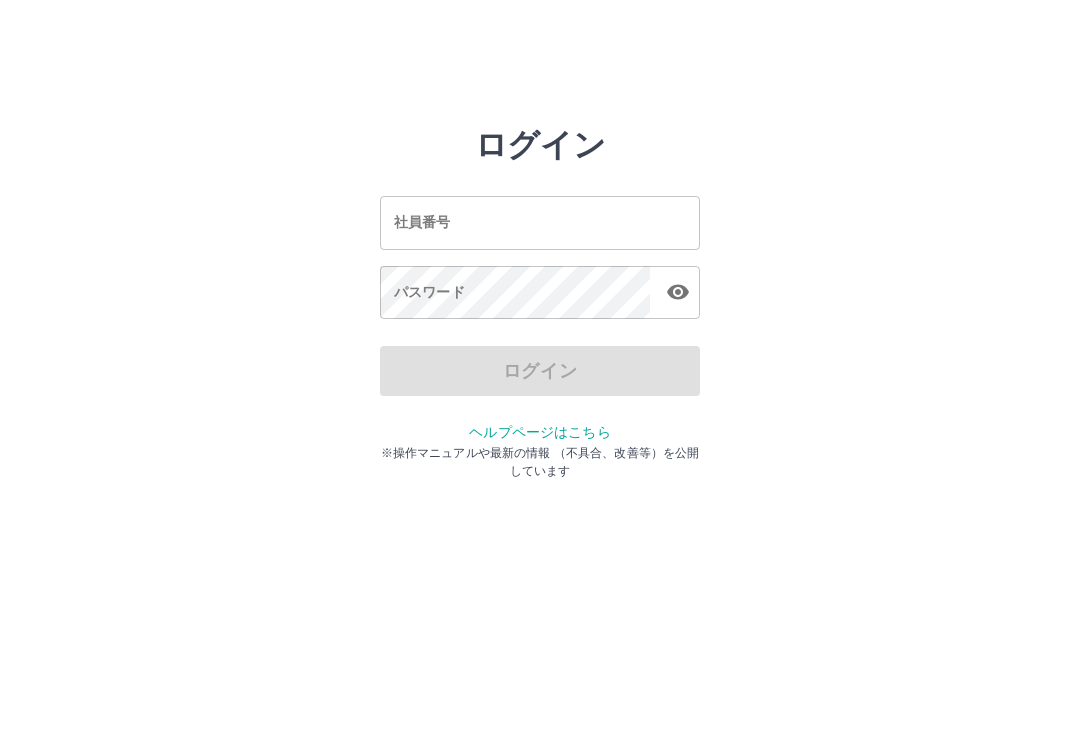 scroll, scrollTop: 0, scrollLeft: 0, axis: both 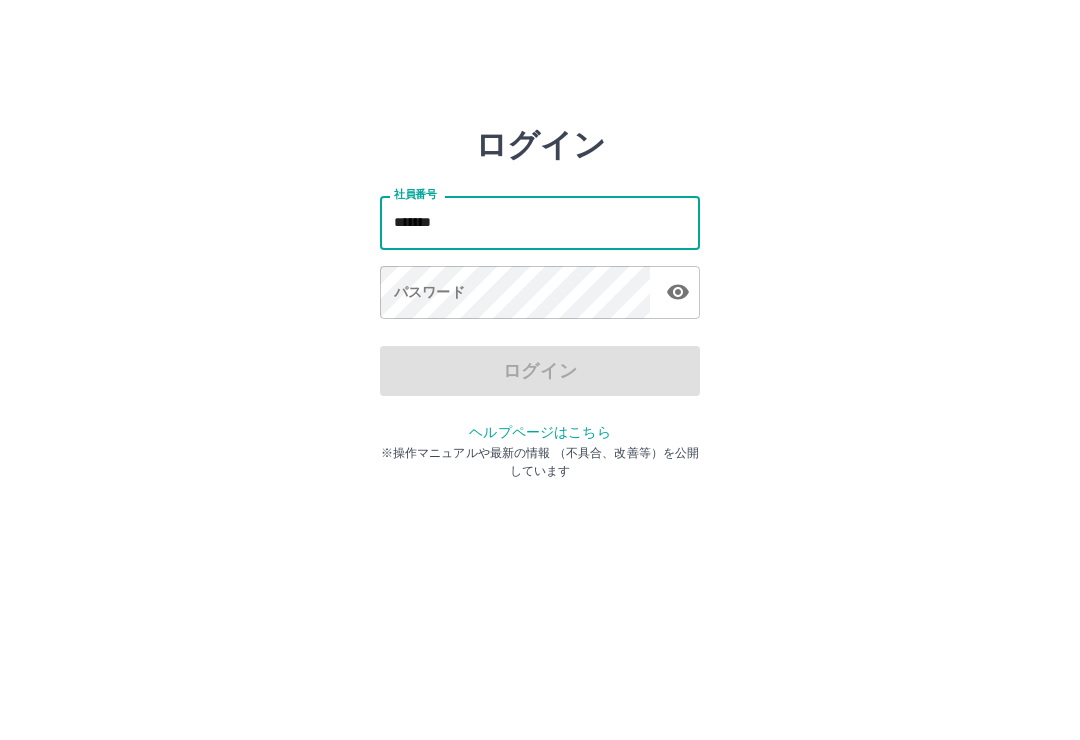 type on "*******" 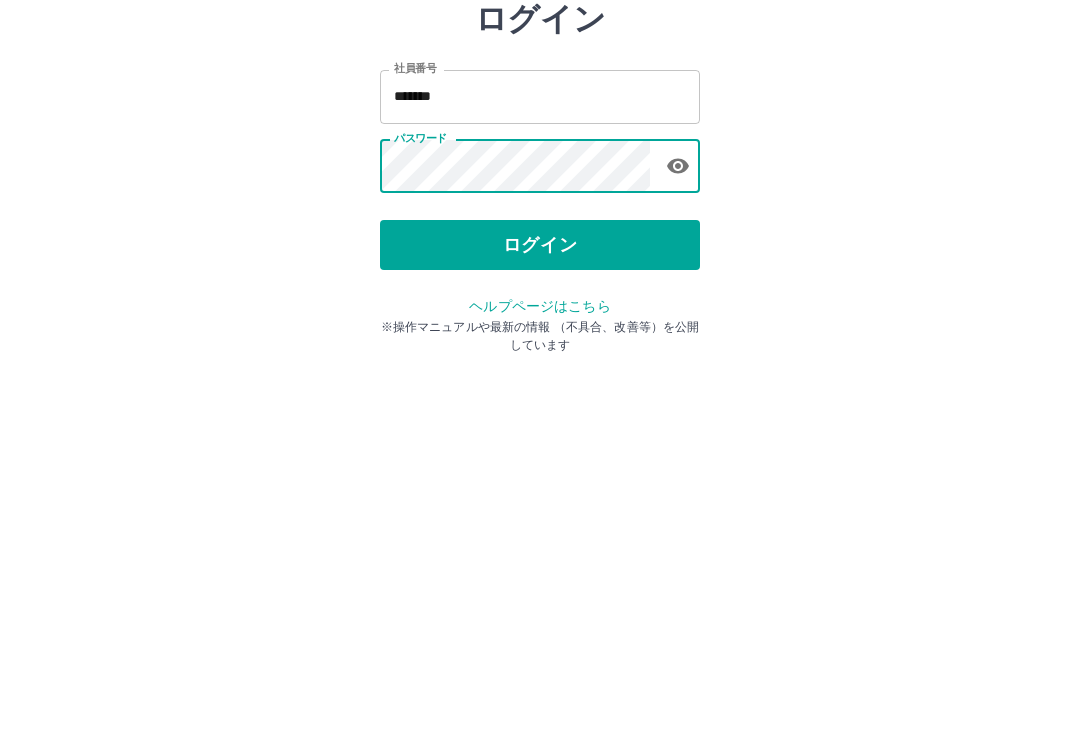 click on "ログイン" at bounding box center [540, 371] 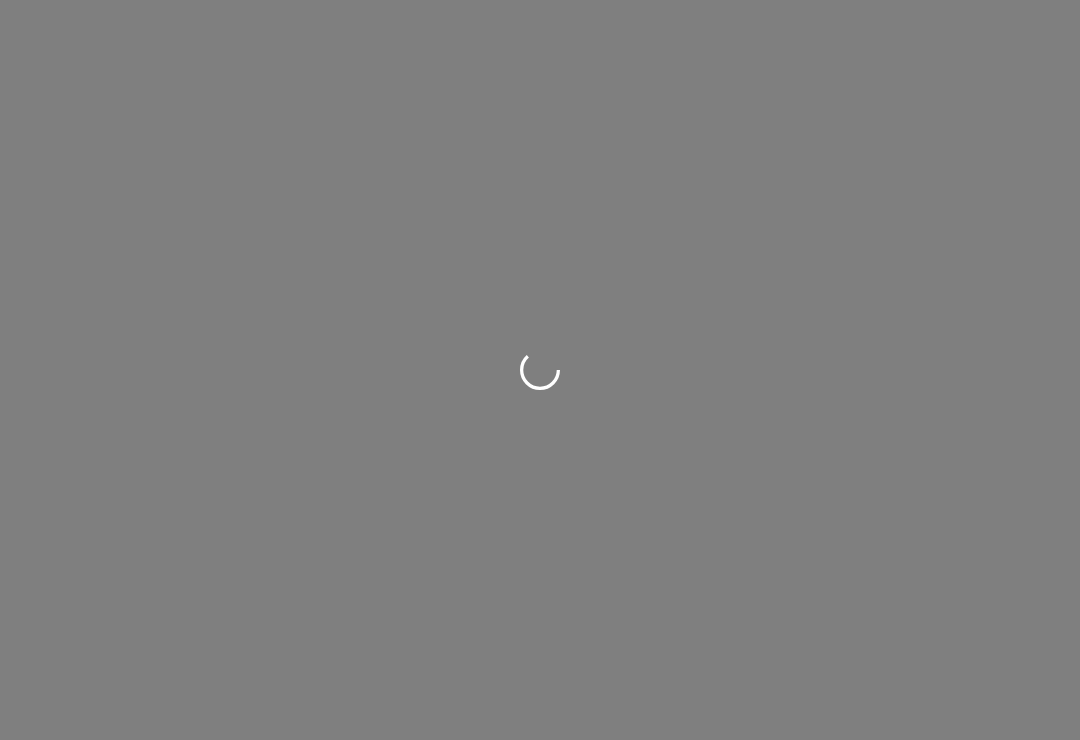scroll, scrollTop: 0, scrollLeft: 0, axis: both 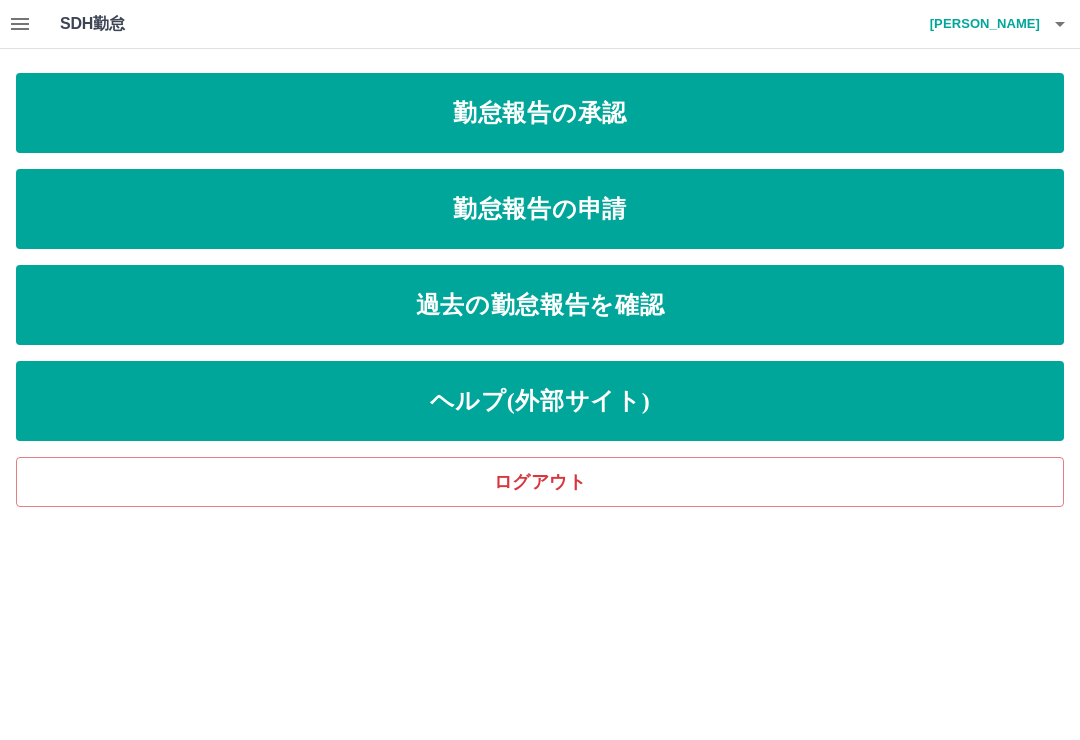 click on "勤怠報告の承認" at bounding box center [540, 113] 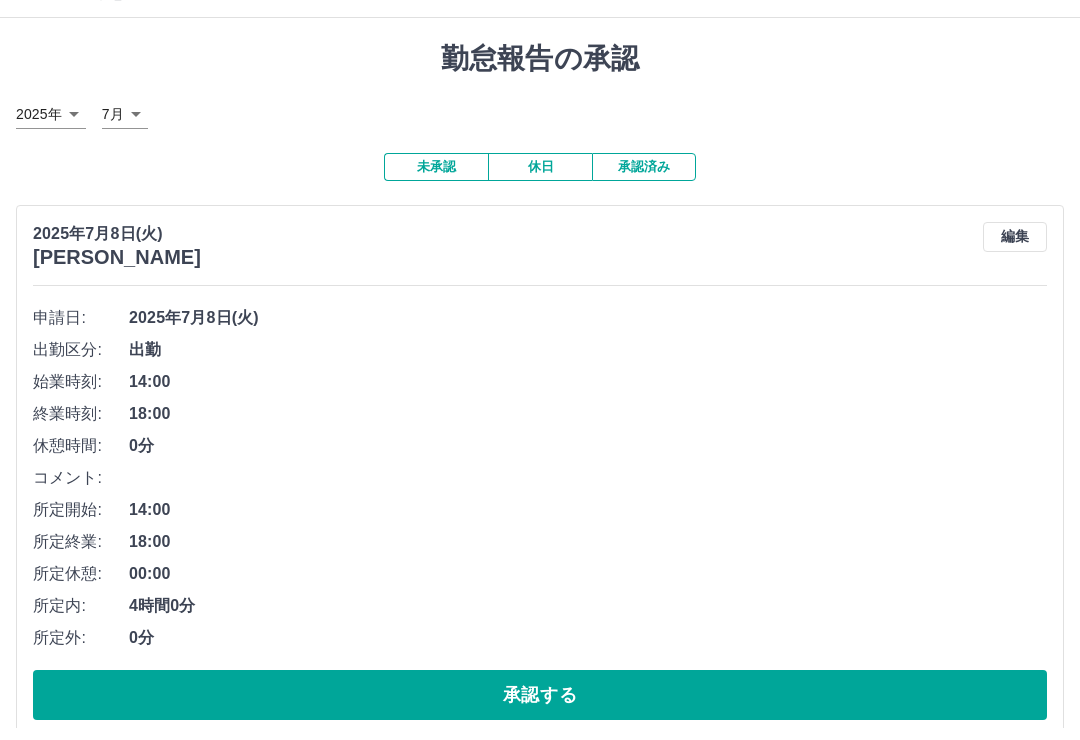 scroll, scrollTop: 18, scrollLeft: 0, axis: vertical 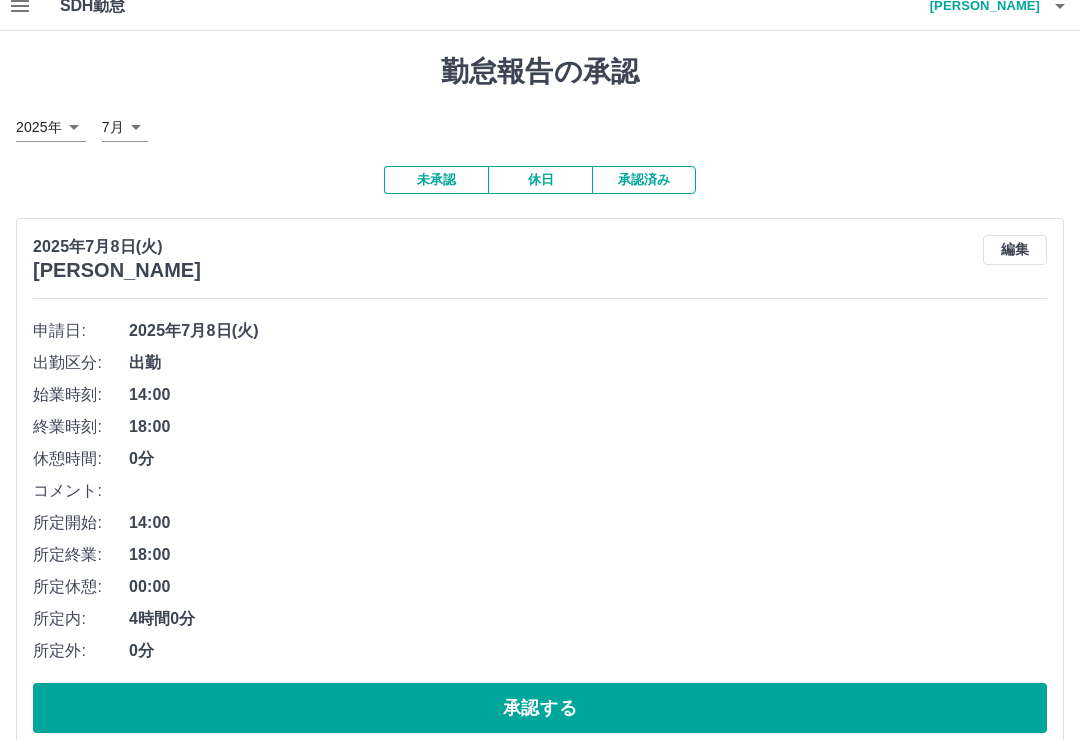 click on "承認する" at bounding box center [540, 708] 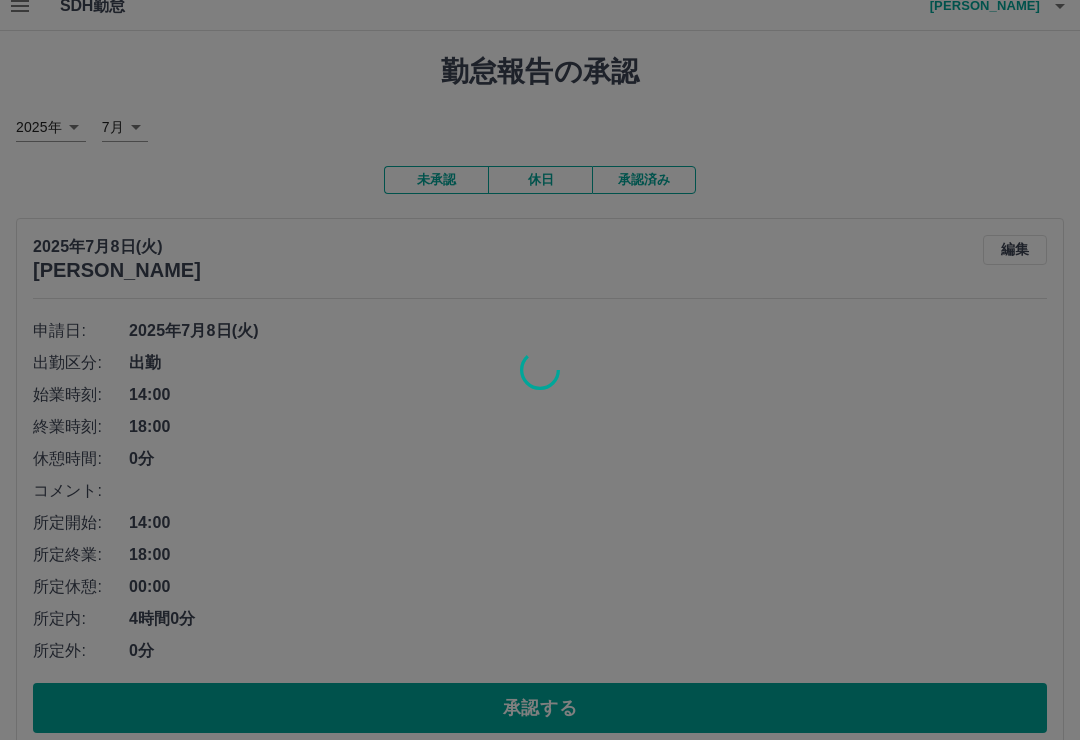 scroll, scrollTop: 0, scrollLeft: 0, axis: both 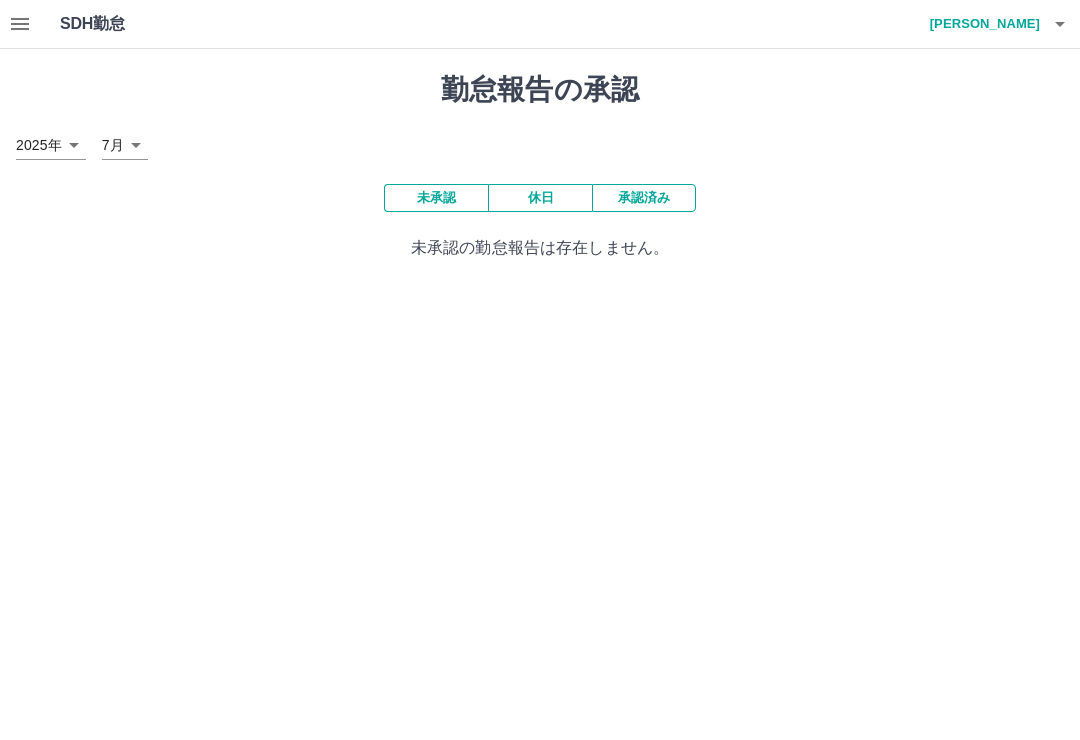 click on "田中　陽子" at bounding box center (980, 24) 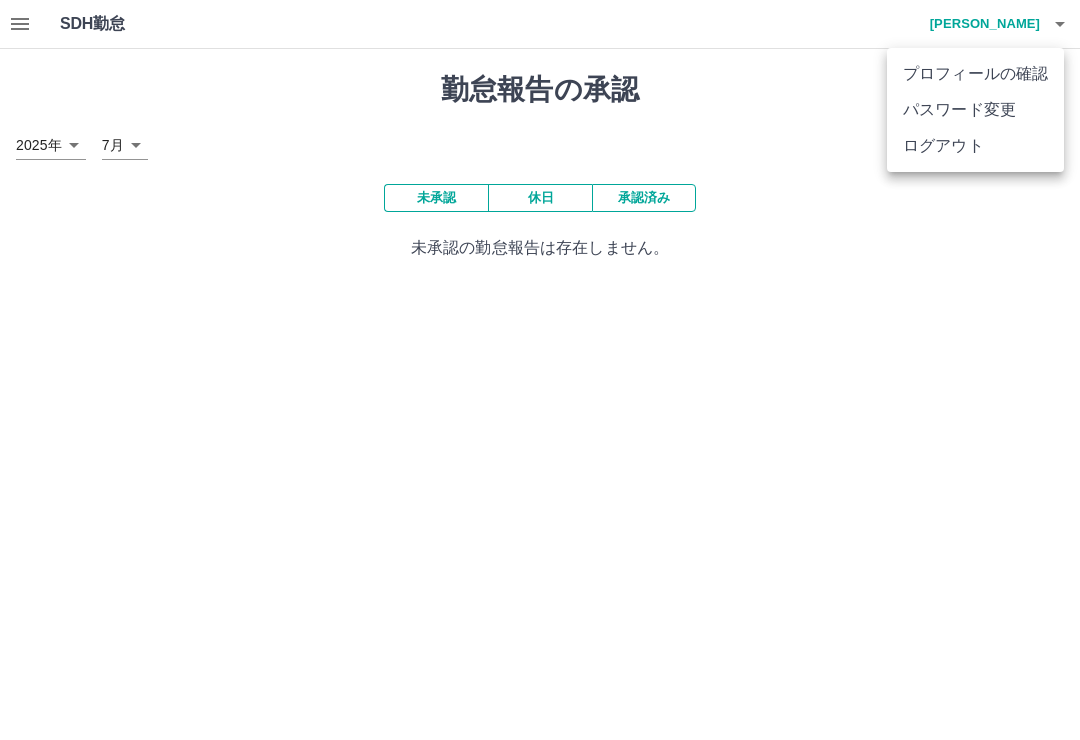 click on "ログアウト" at bounding box center (975, 146) 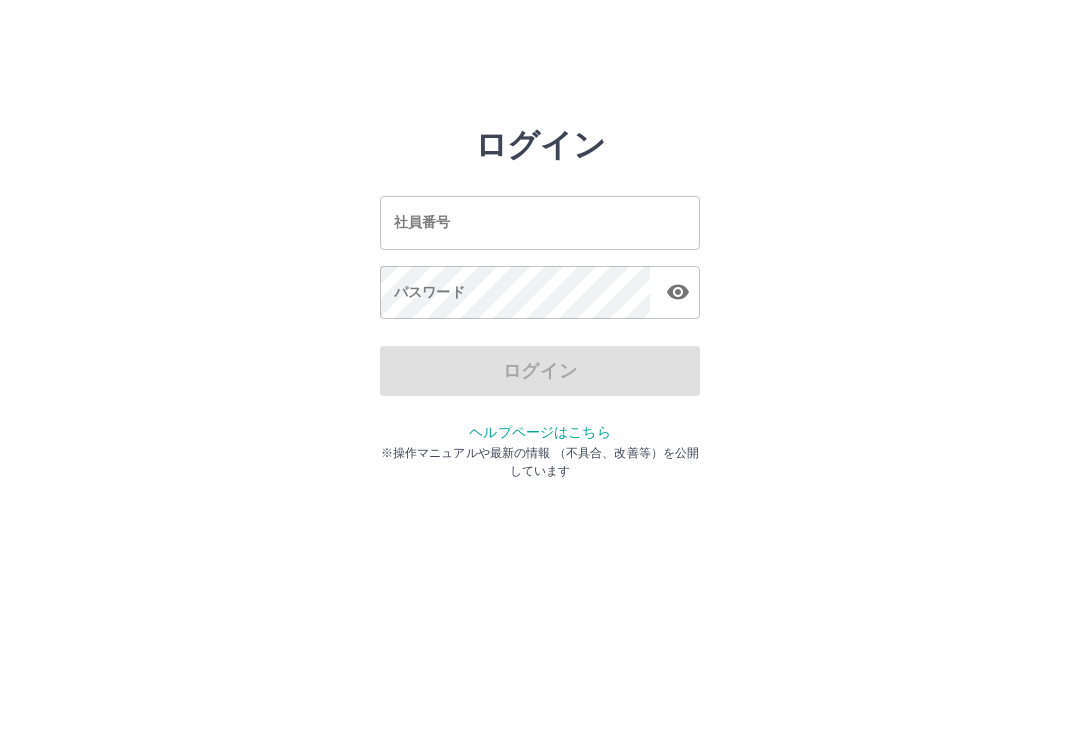 scroll, scrollTop: 0, scrollLeft: 0, axis: both 